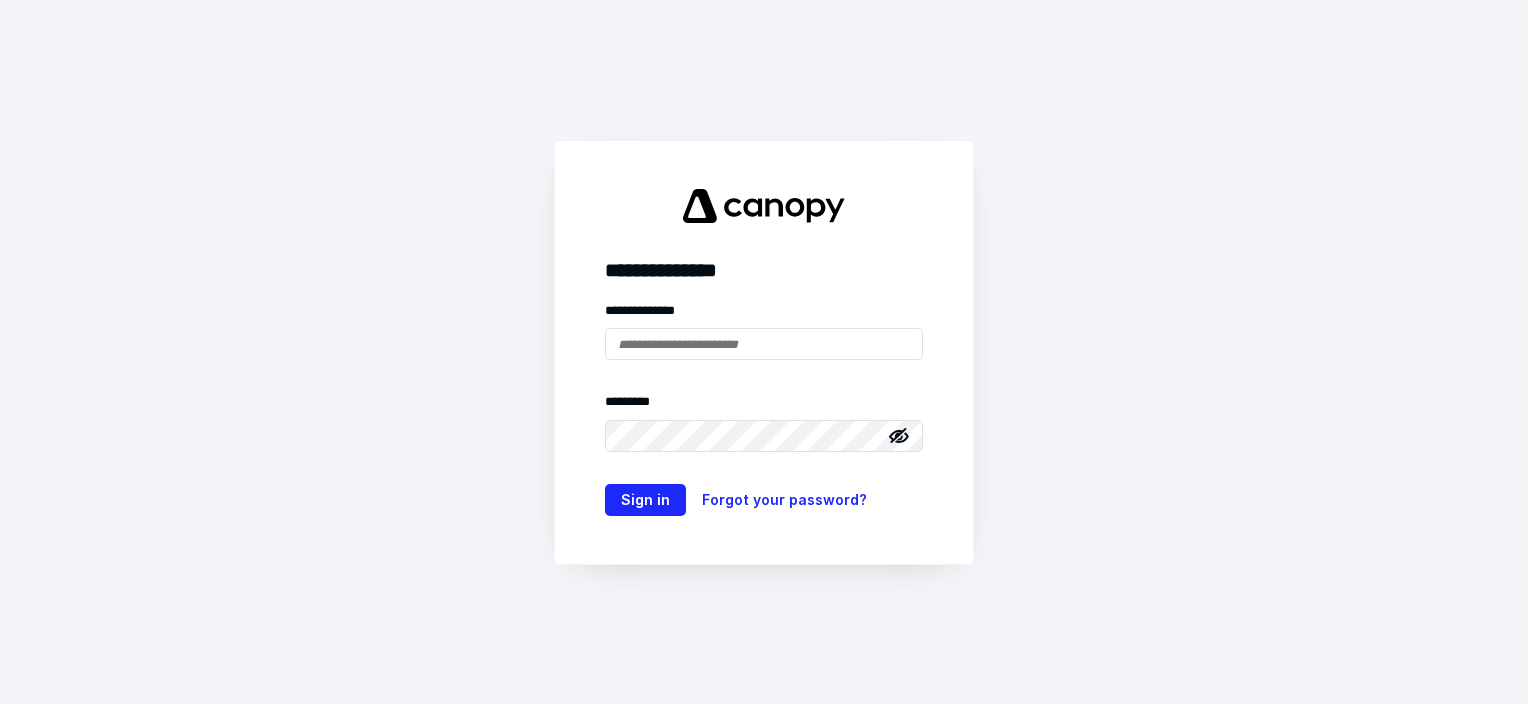 scroll, scrollTop: 0, scrollLeft: 0, axis: both 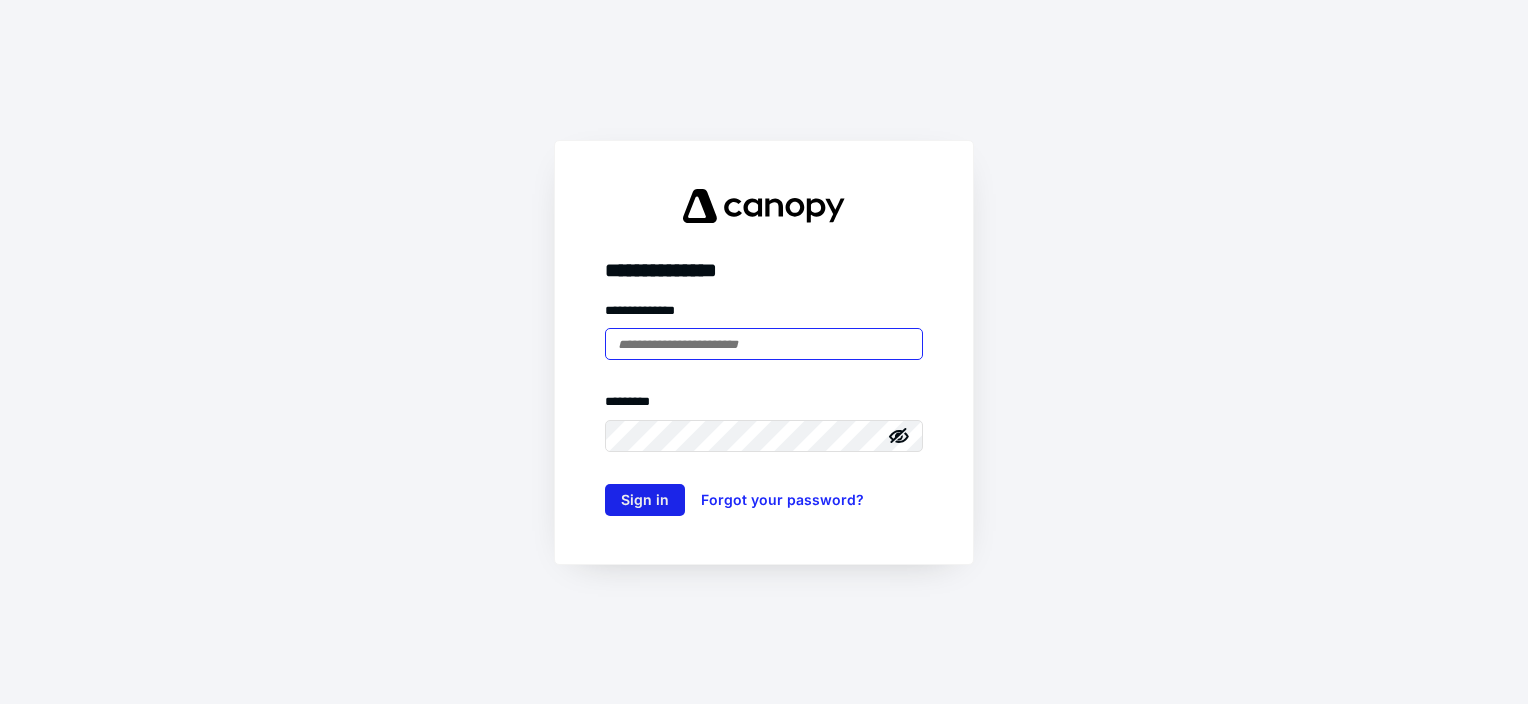 type on "**********" 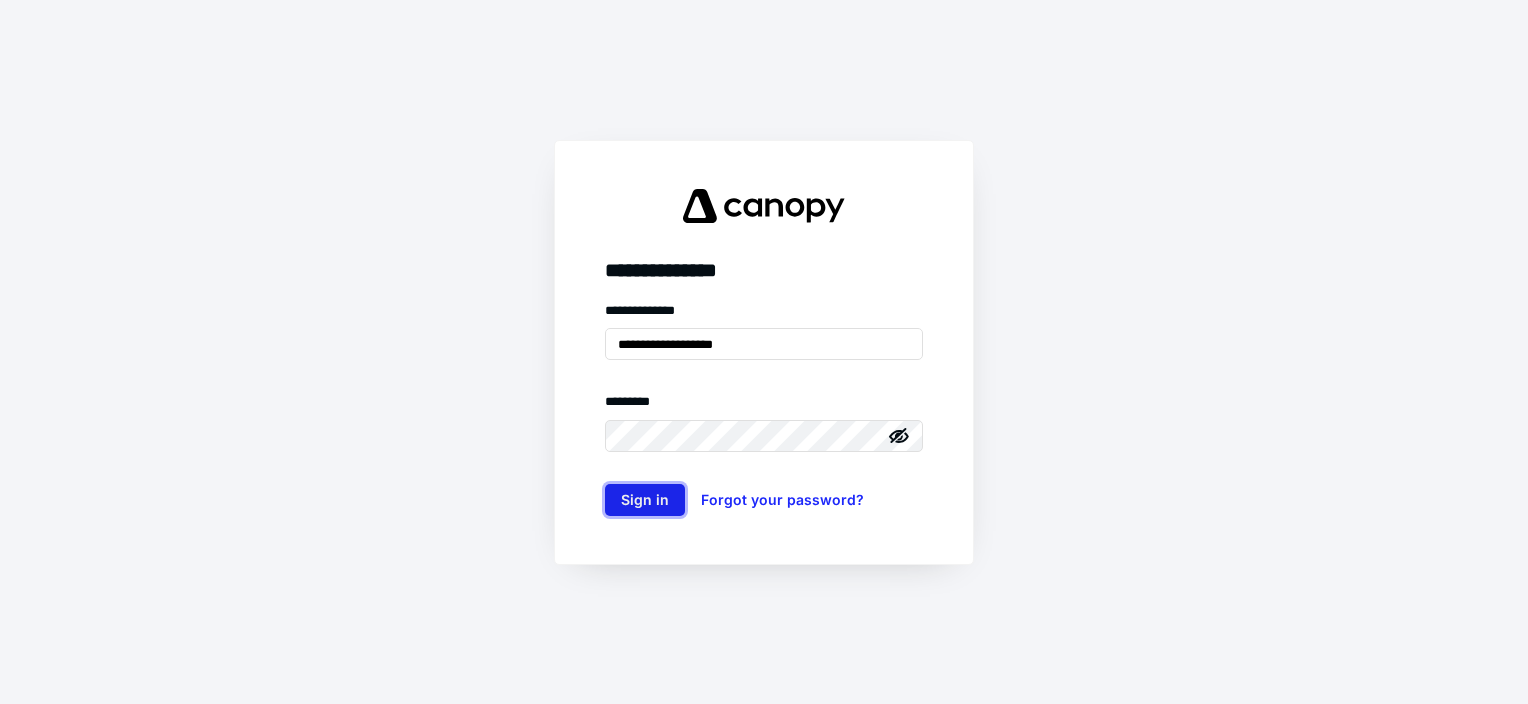 click on "Sign in" at bounding box center [645, 500] 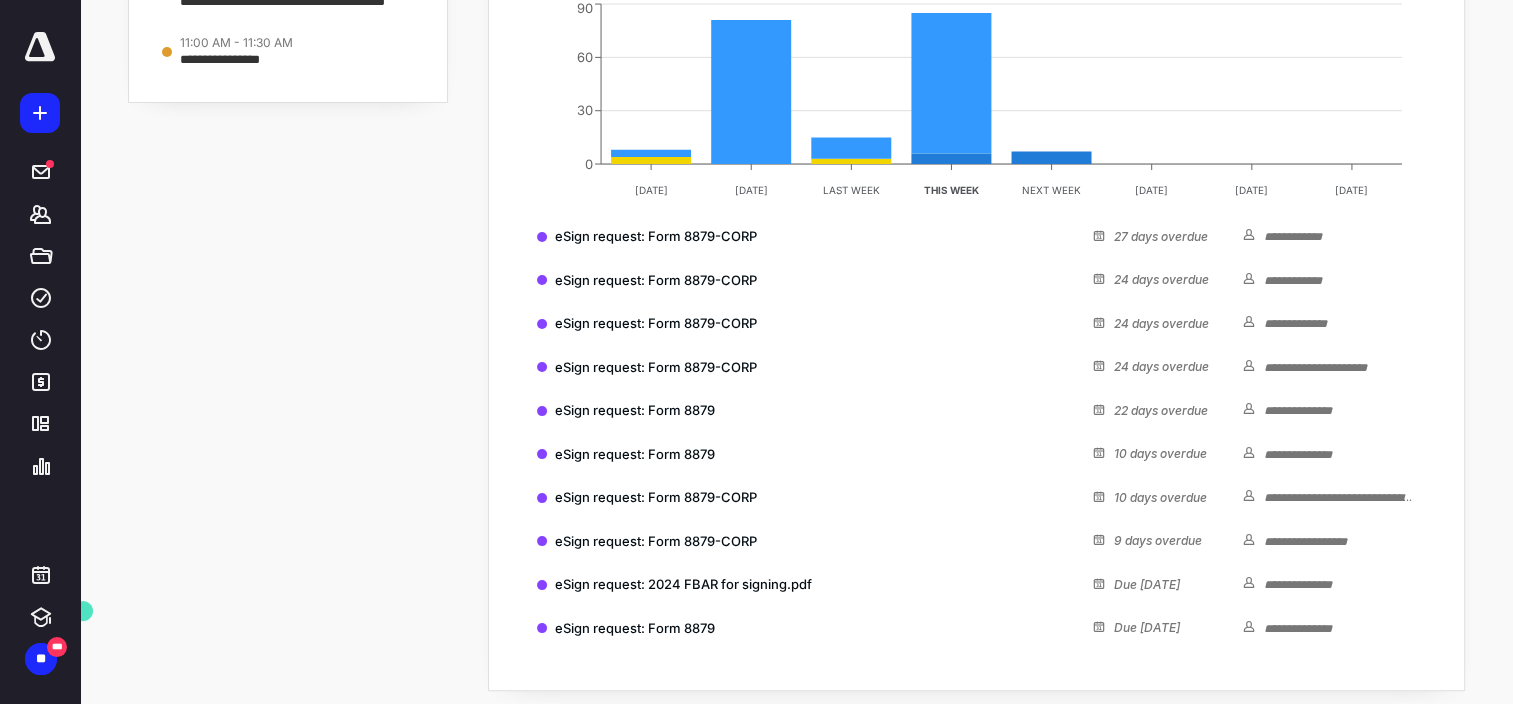 scroll, scrollTop: 302, scrollLeft: 0, axis: vertical 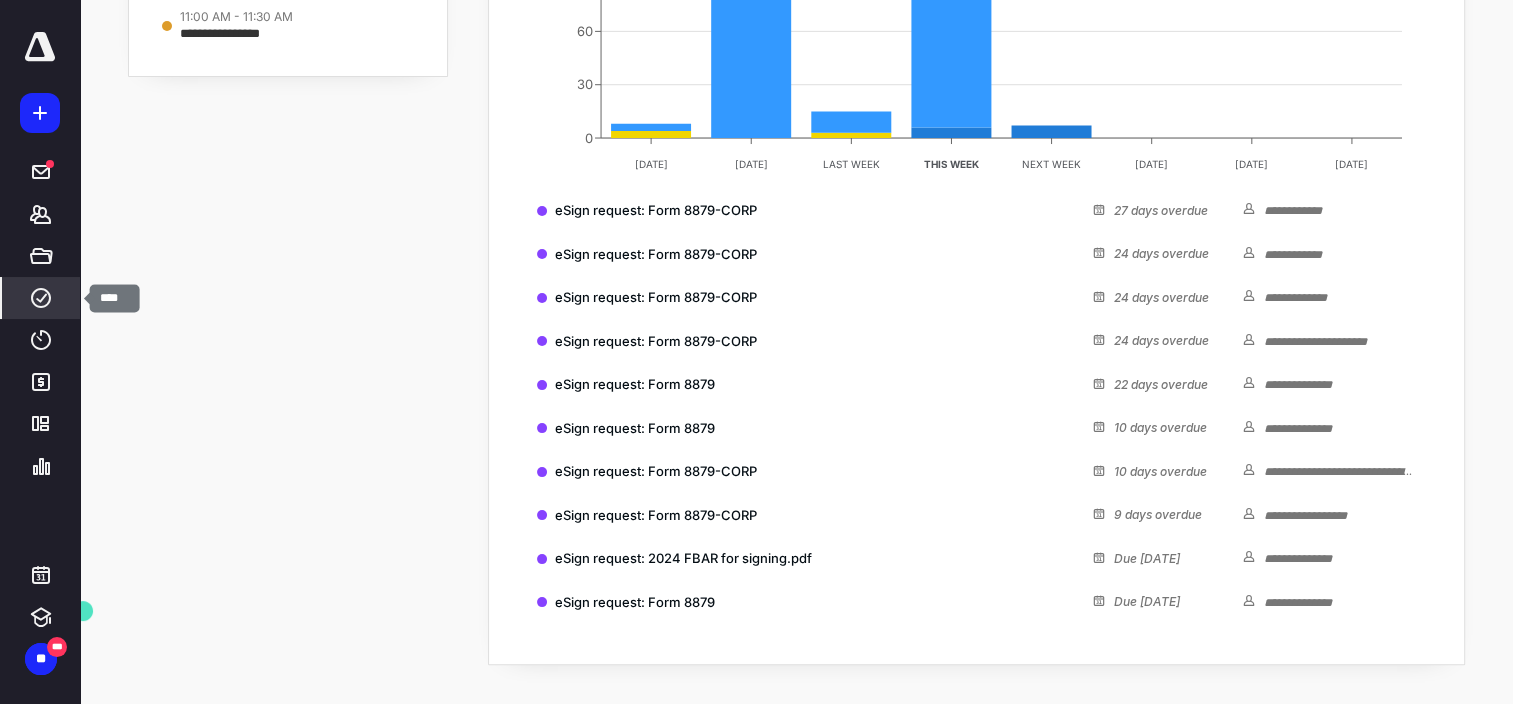 click 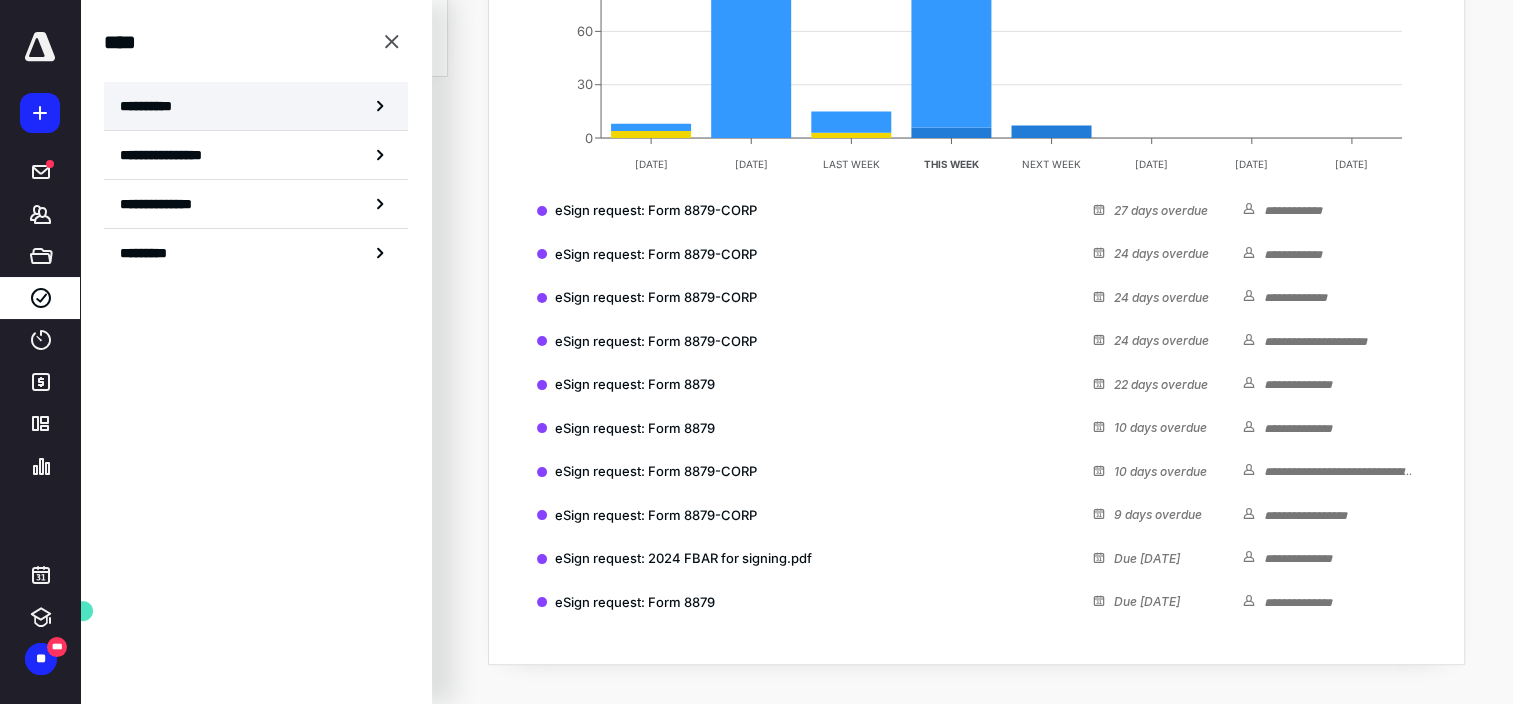 click on "**********" at bounding box center (153, 106) 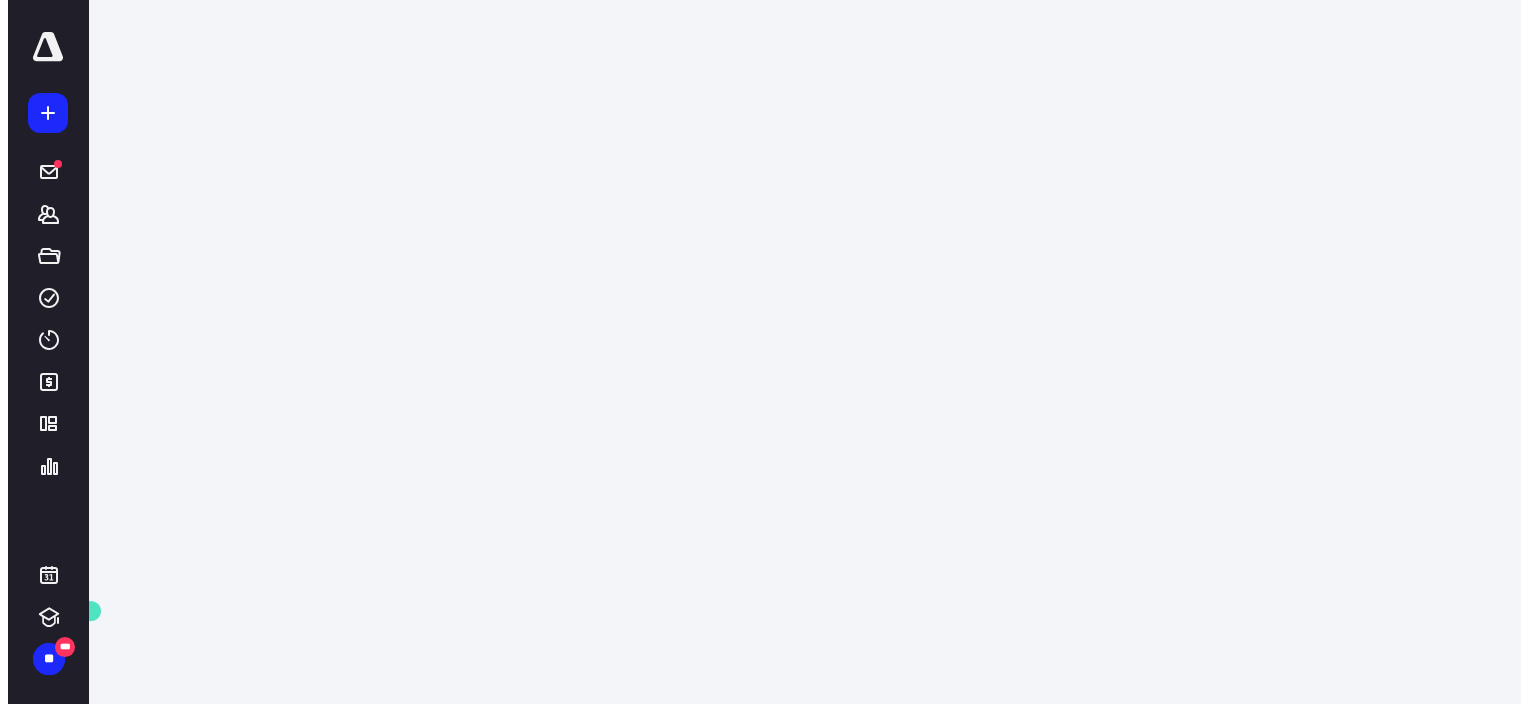 scroll, scrollTop: 0, scrollLeft: 0, axis: both 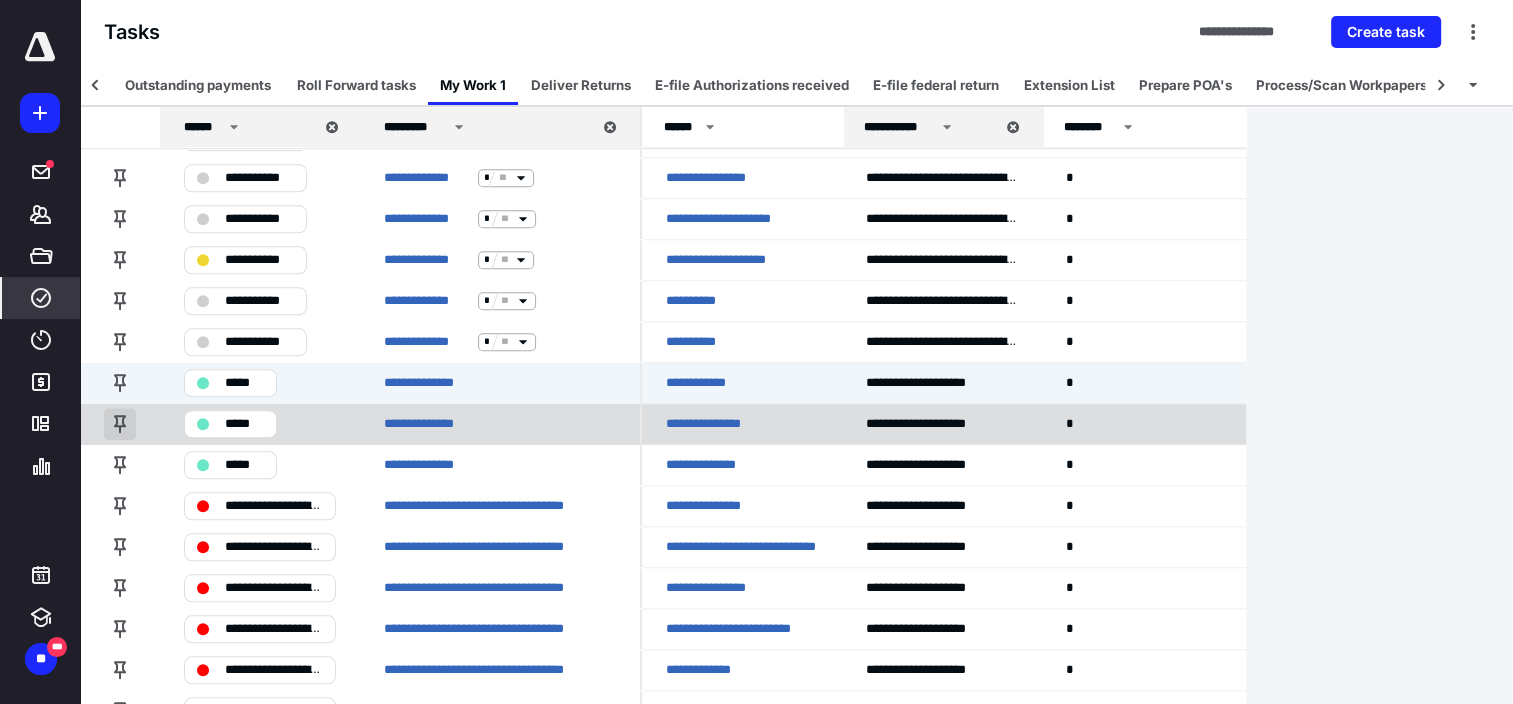 drag, startPoint x: 118, startPoint y: 368, endPoint x: 122, endPoint y: 411, distance: 43.185646 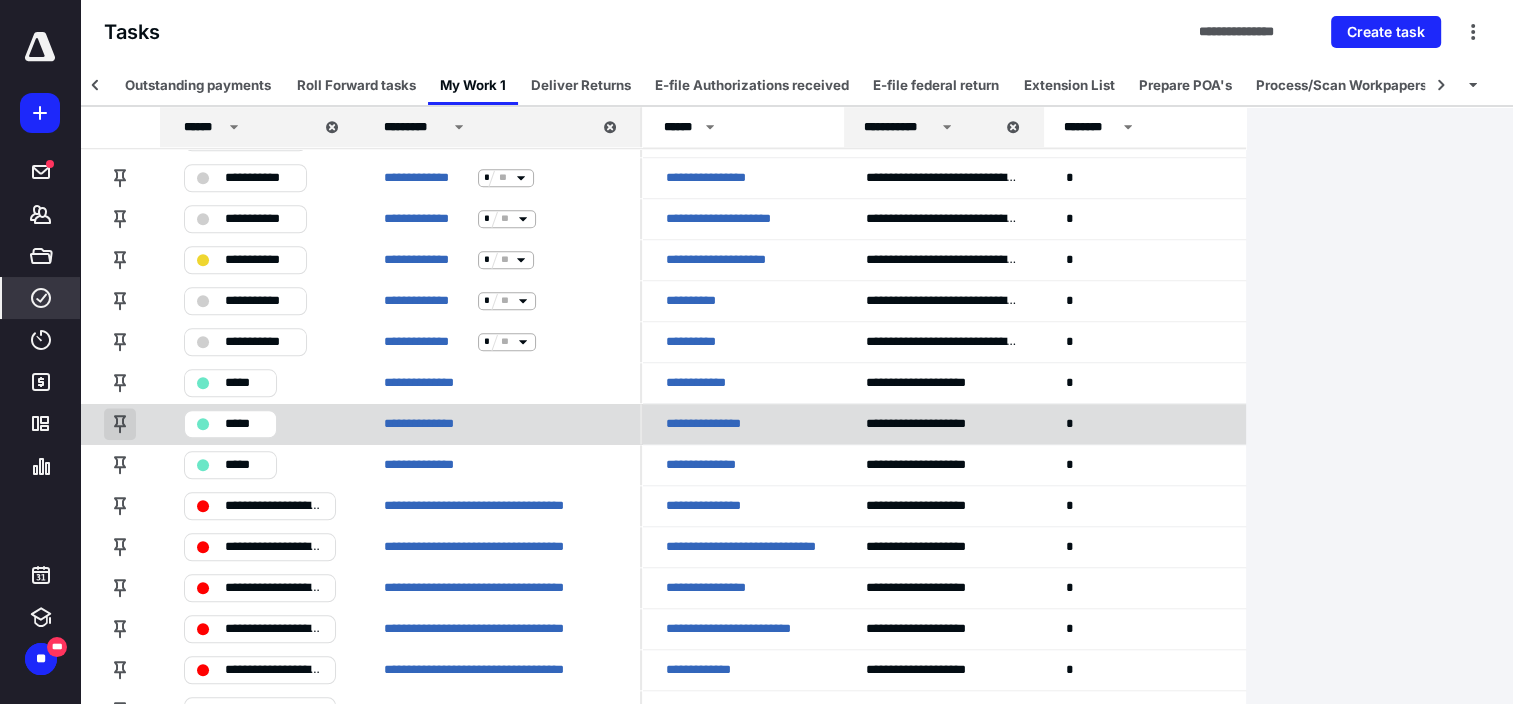 click at bounding box center (120, 424) 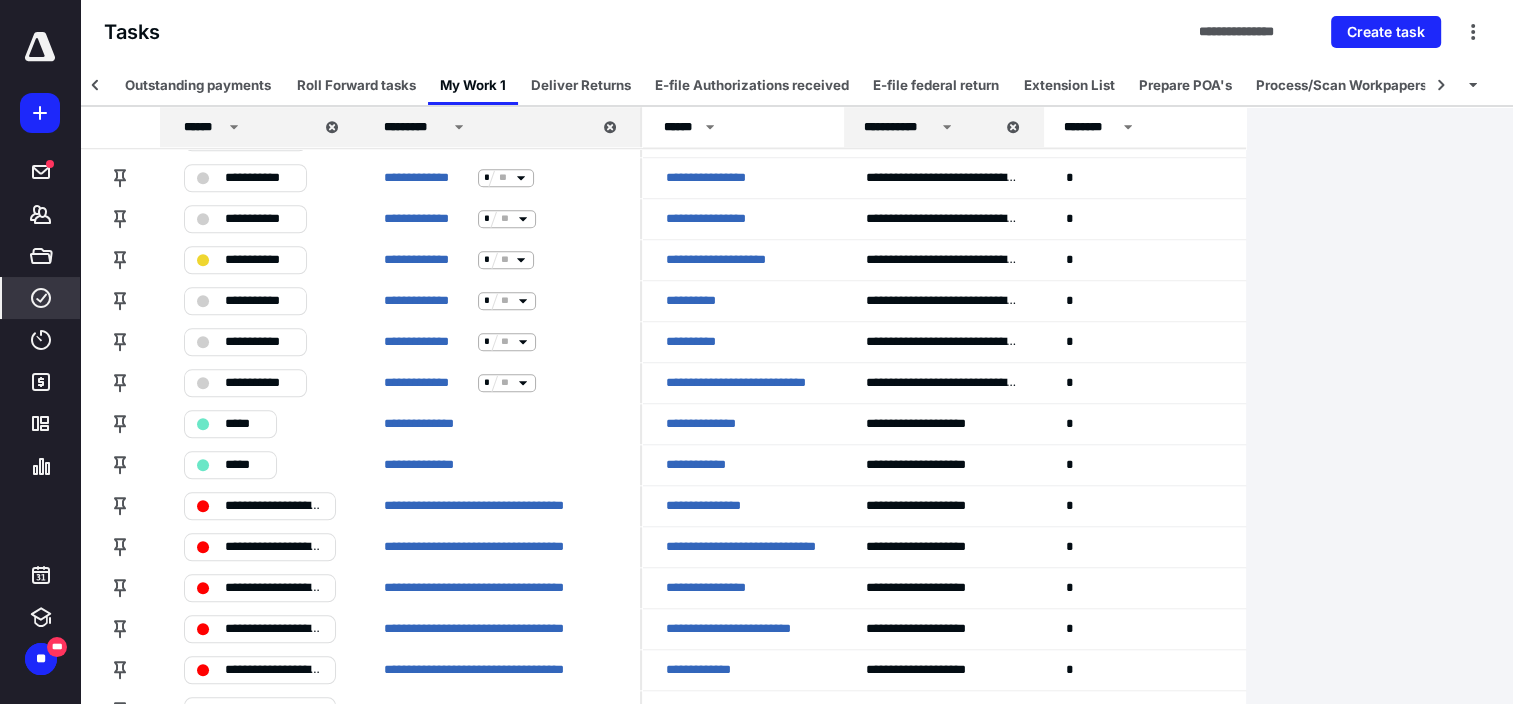 scroll, scrollTop: 490, scrollLeft: 0, axis: vertical 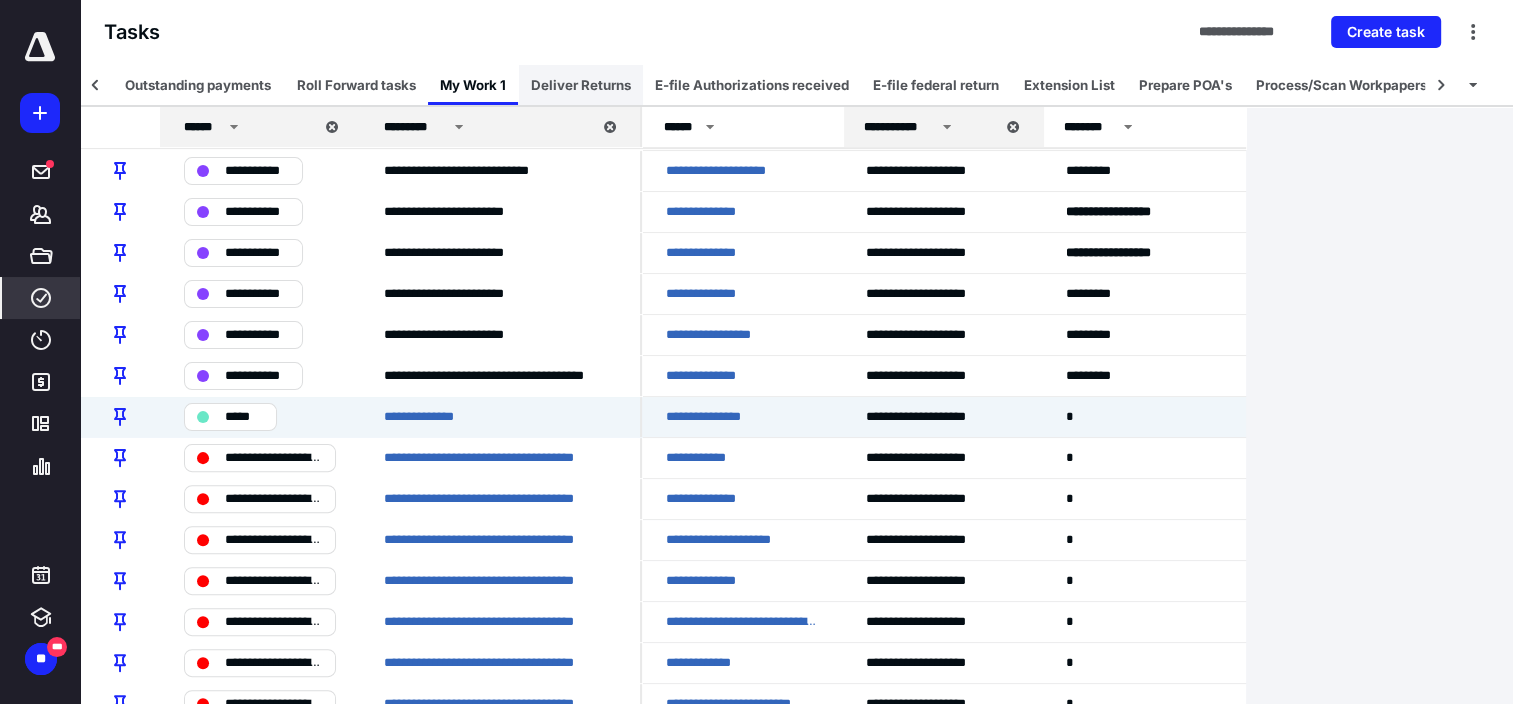 click on "Deliver Returns" at bounding box center (581, 85) 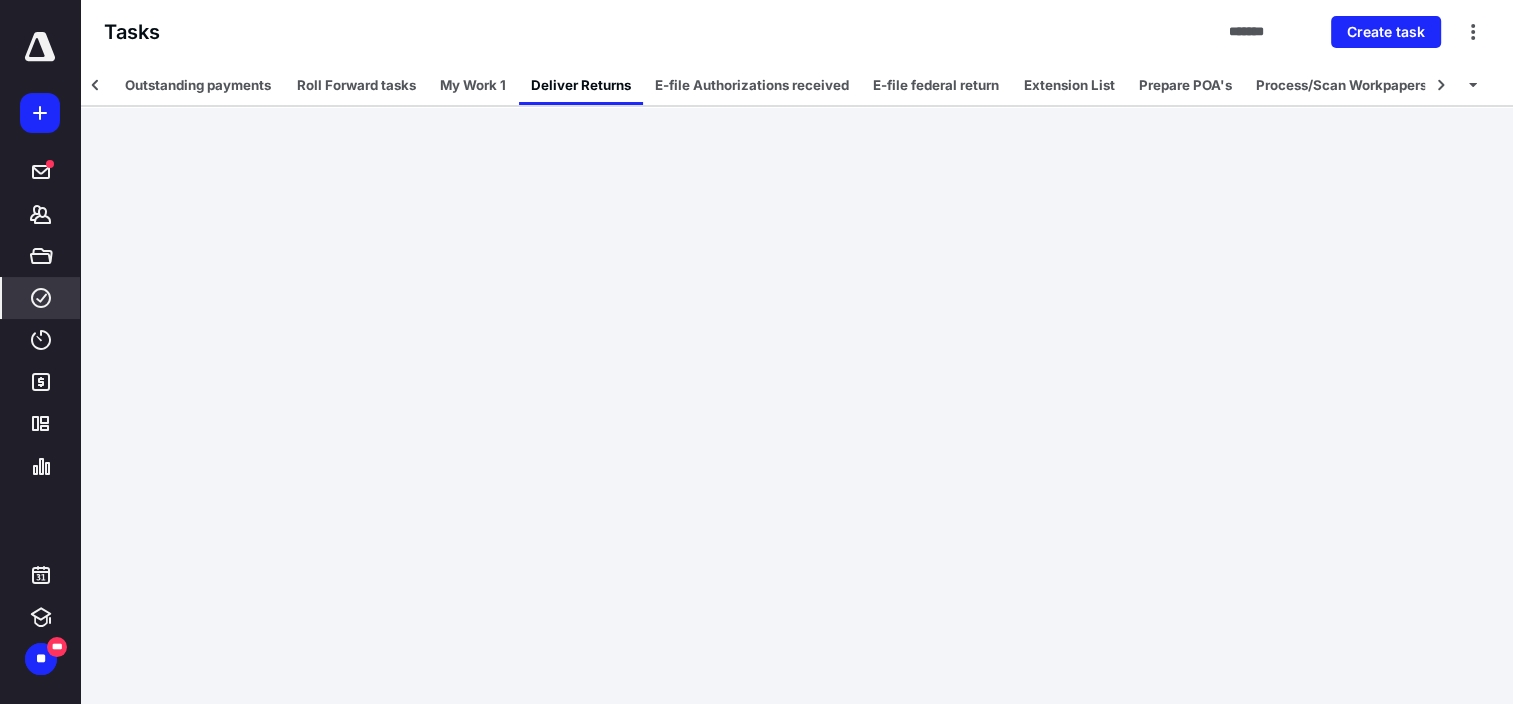 scroll, scrollTop: 0, scrollLeft: 0, axis: both 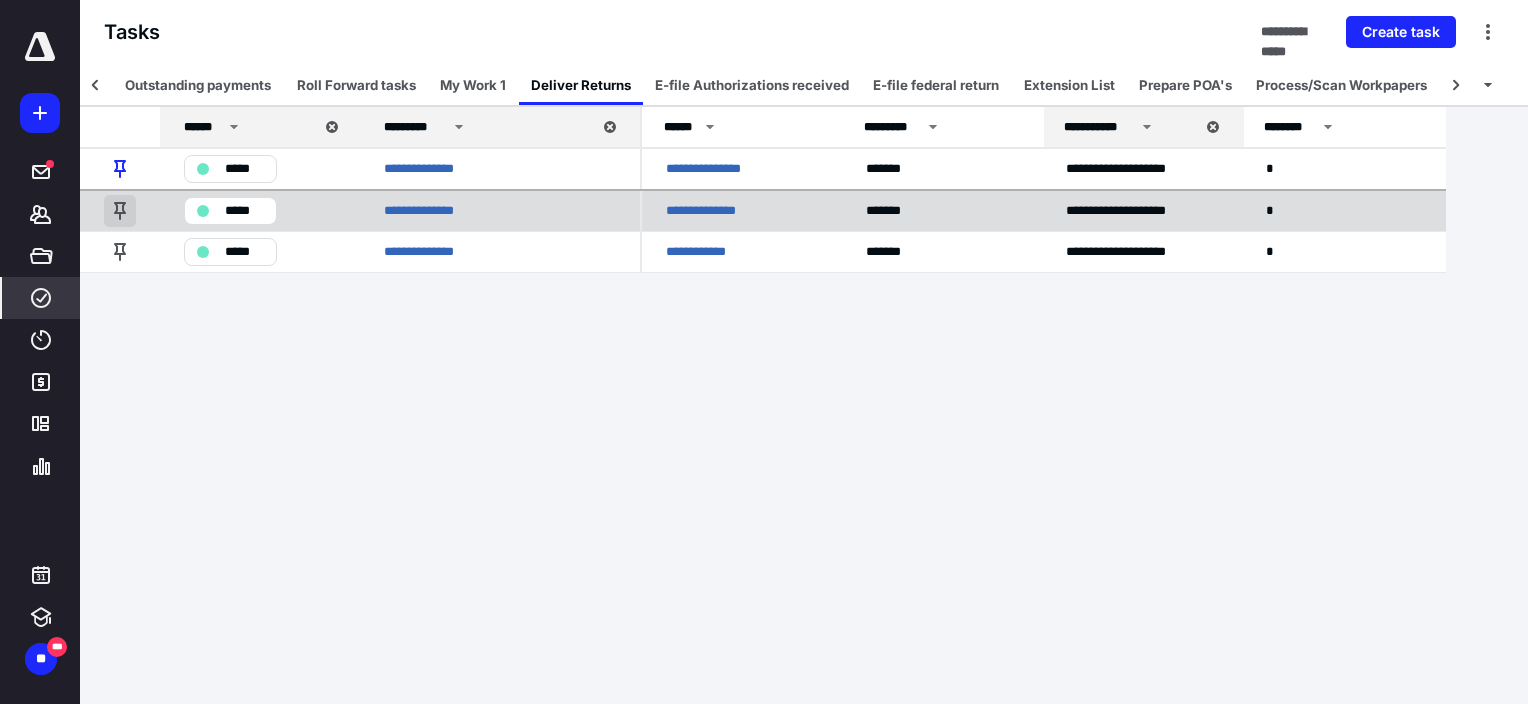 click at bounding box center (120, 211) 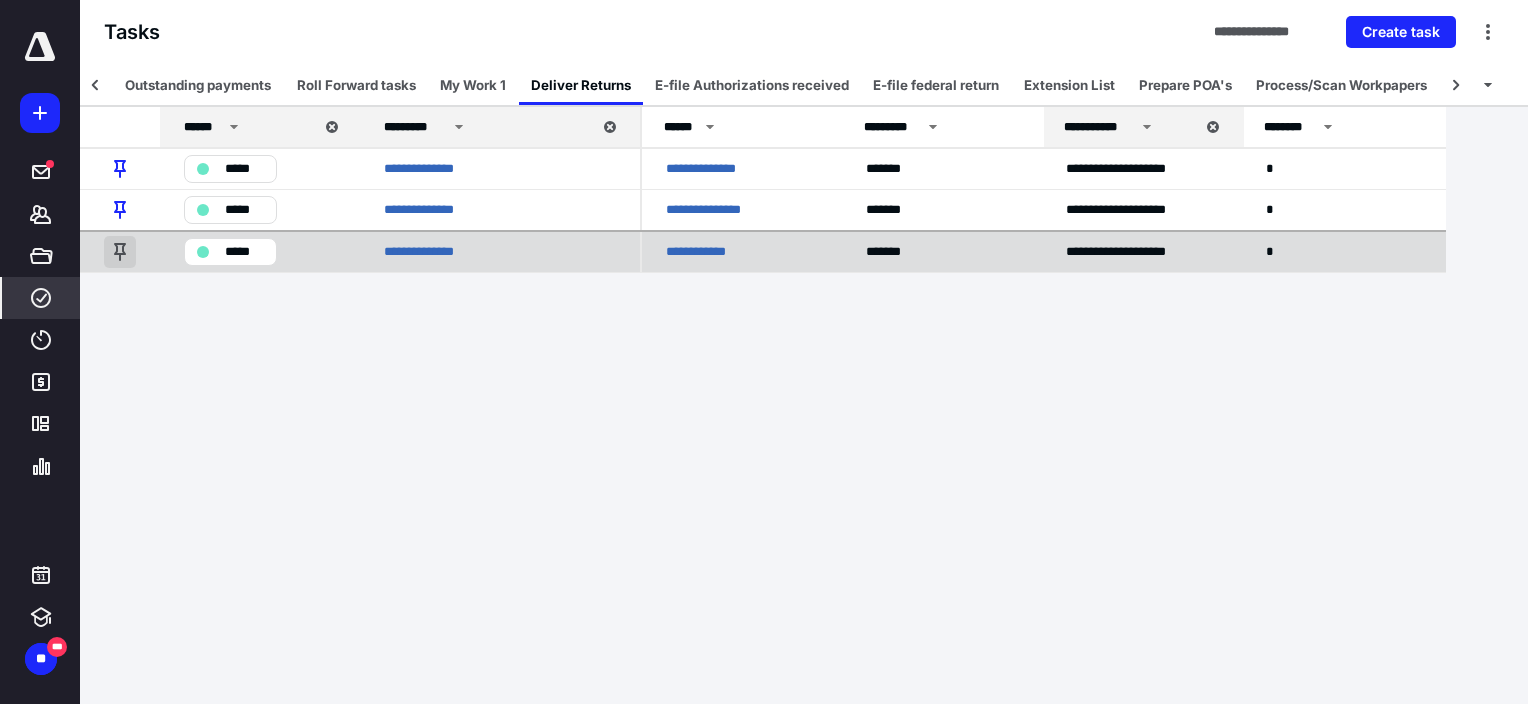 click at bounding box center [120, 252] 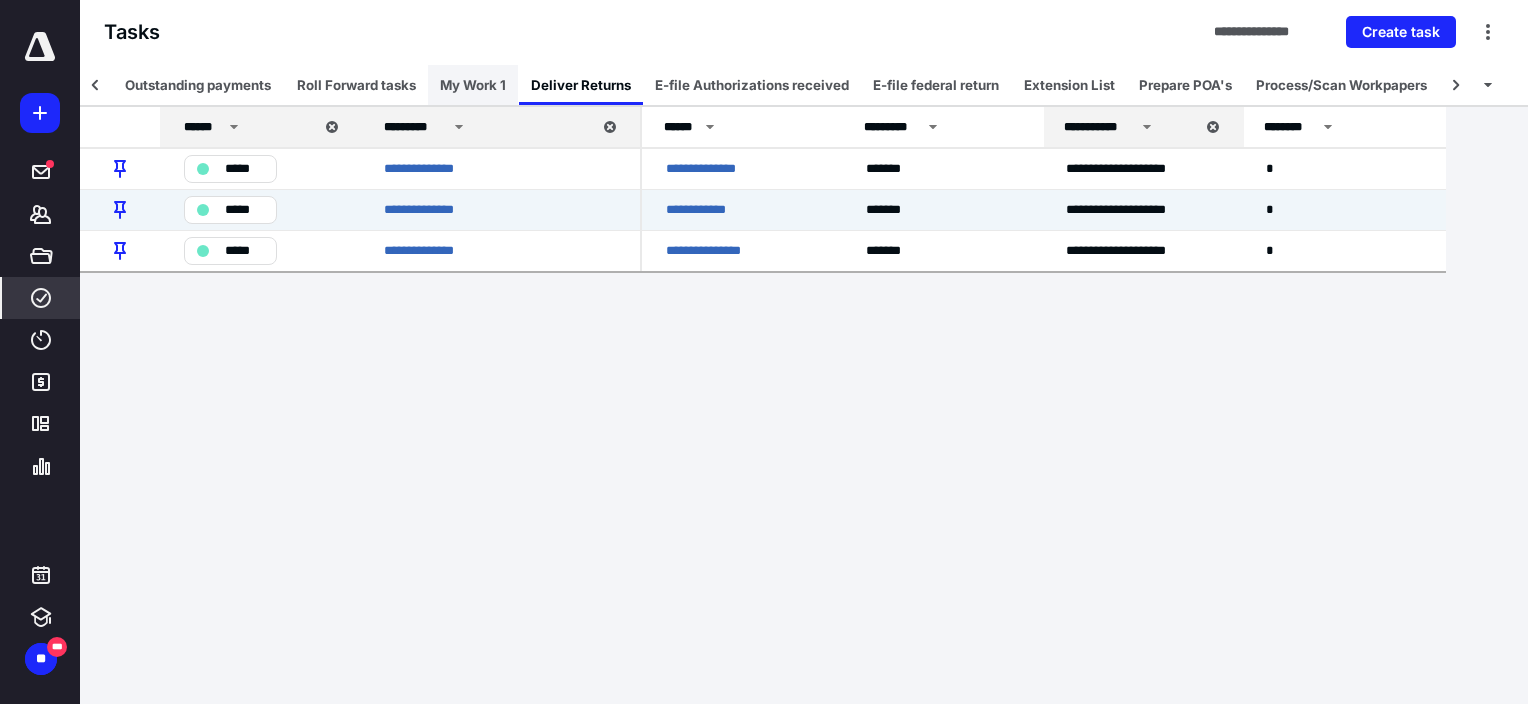 click on "My Work 1" at bounding box center (473, 85) 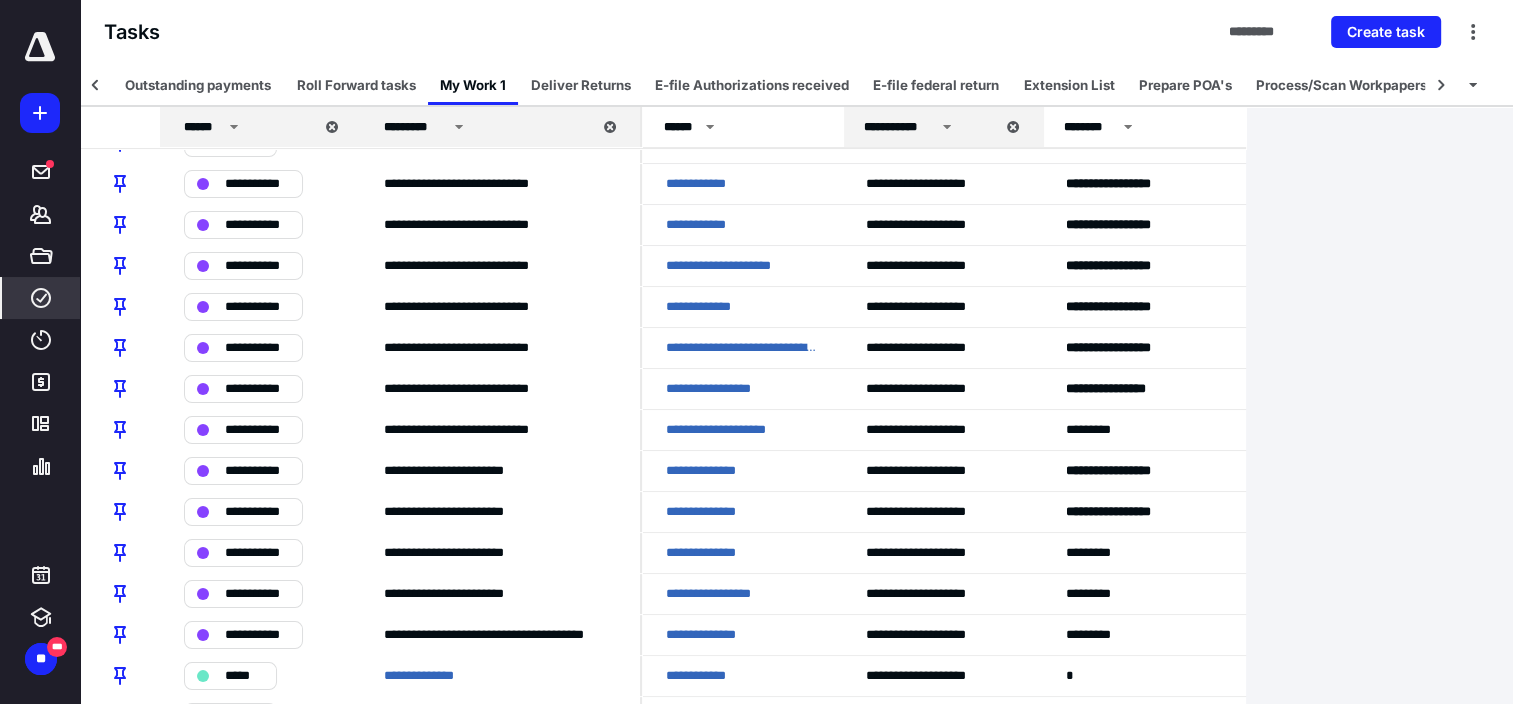scroll, scrollTop: 0, scrollLeft: 0, axis: both 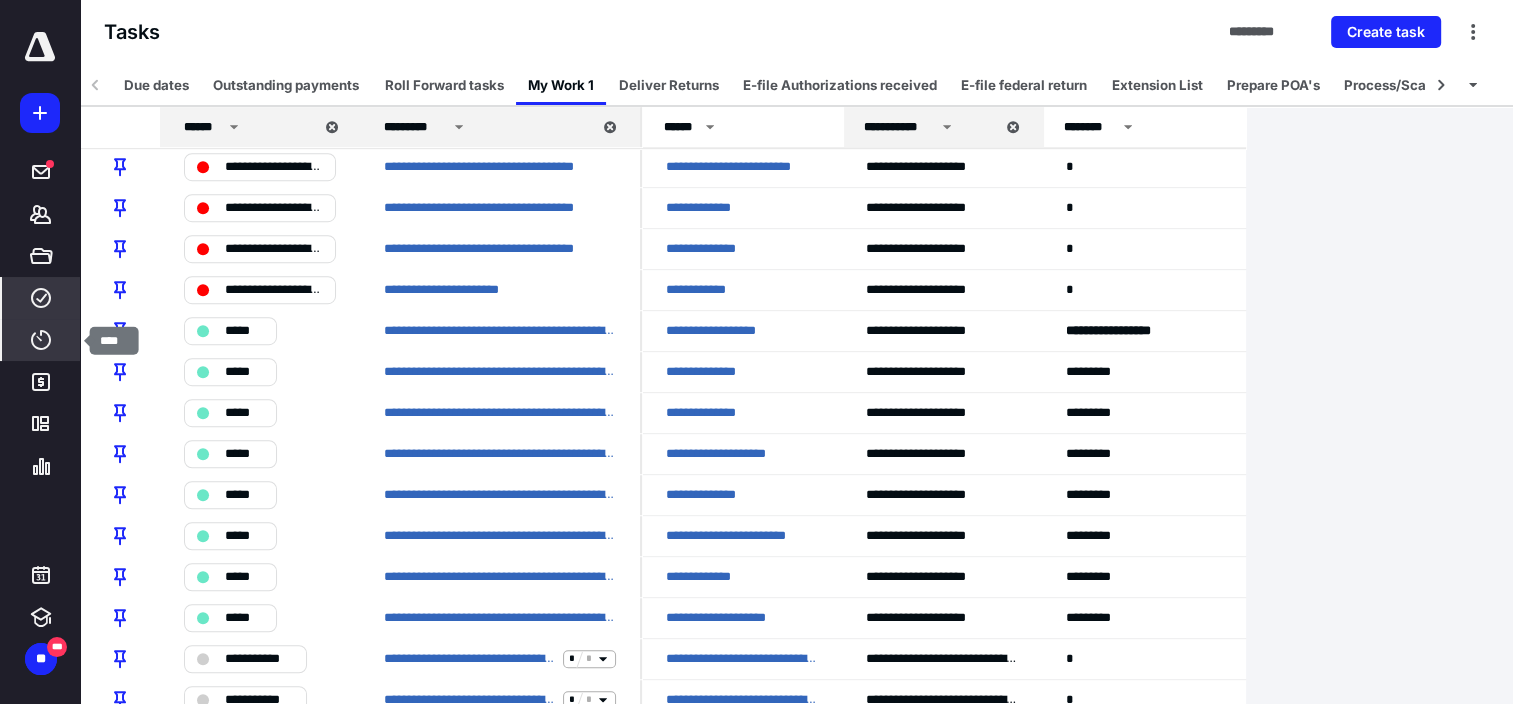 click 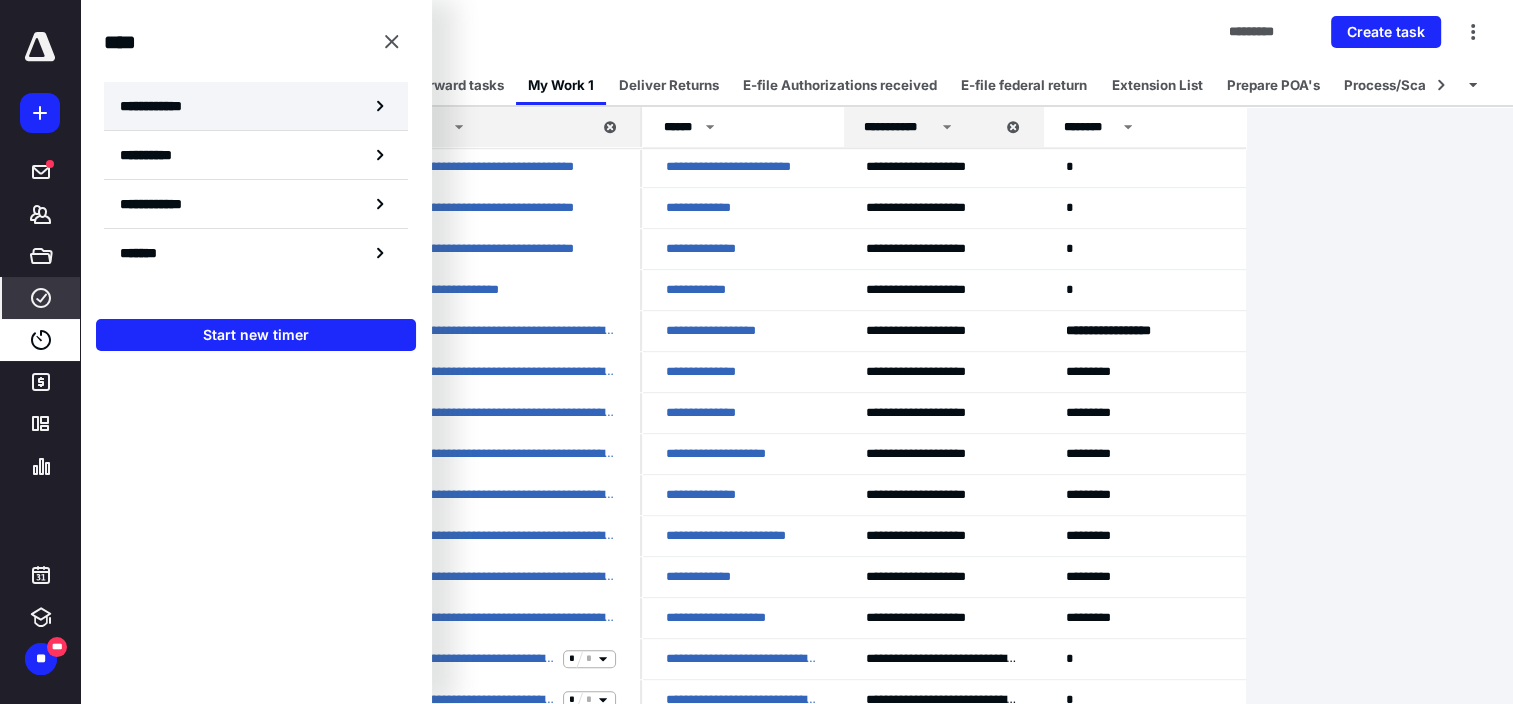 click on "**********" at bounding box center [162, 106] 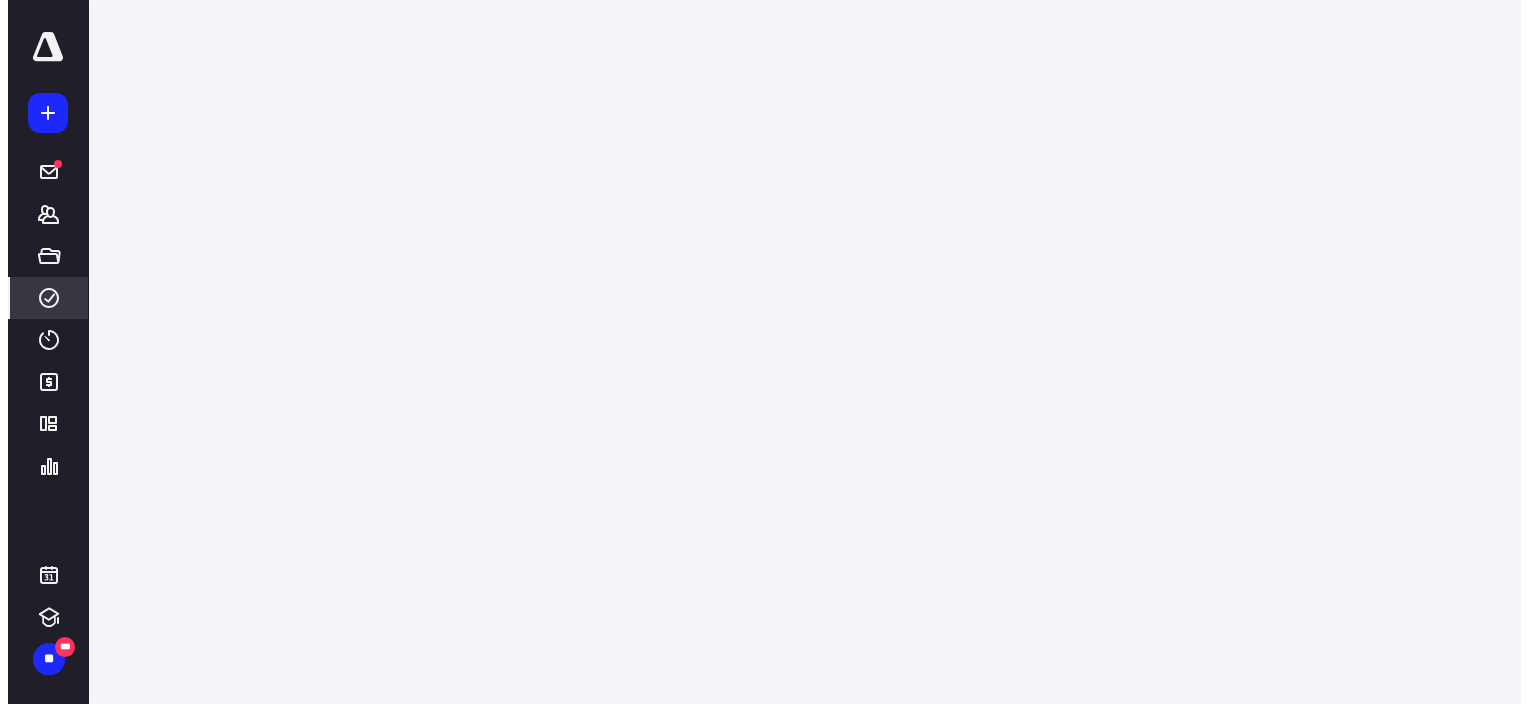 scroll, scrollTop: 0, scrollLeft: 0, axis: both 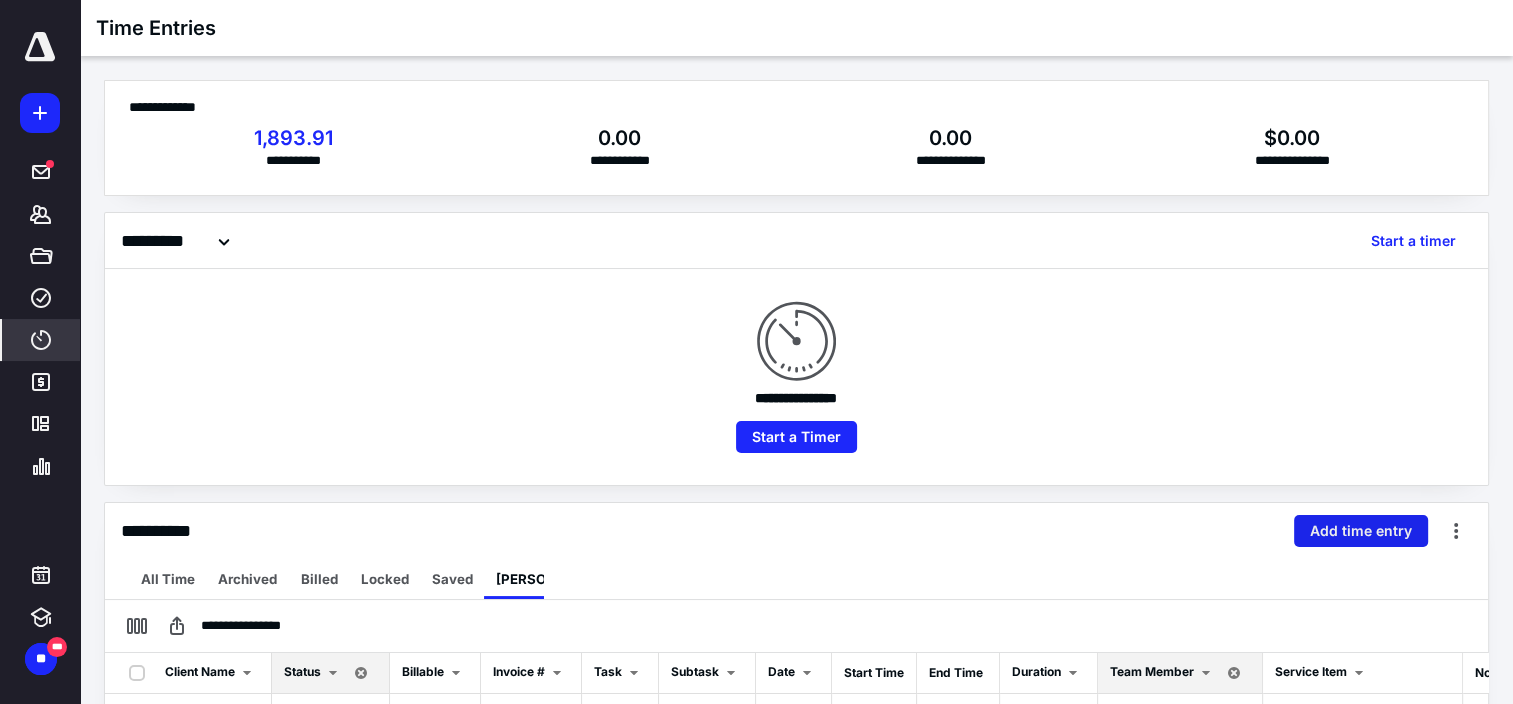 click on "Add time entry" at bounding box center [1361, 531] 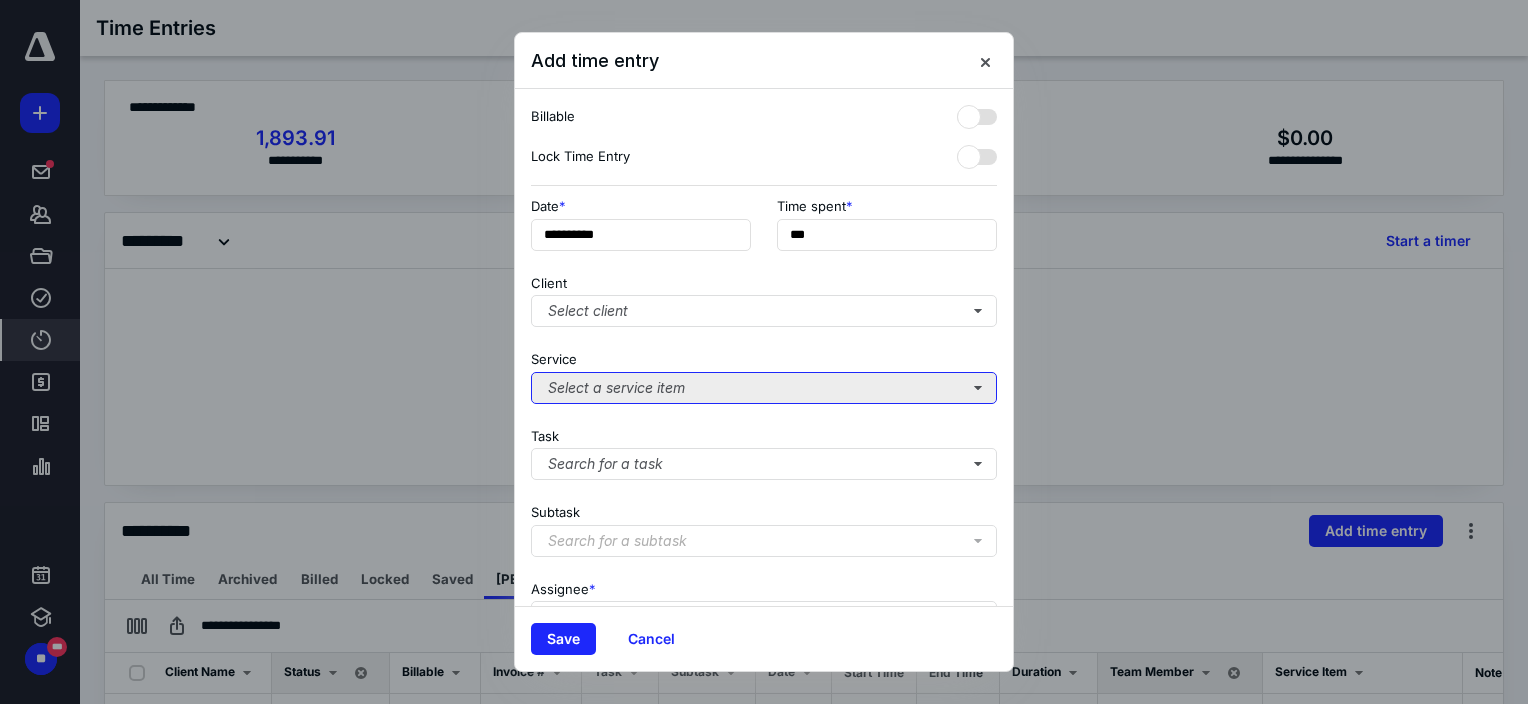 click on "Select a service item" at bounding box center [764, 388] 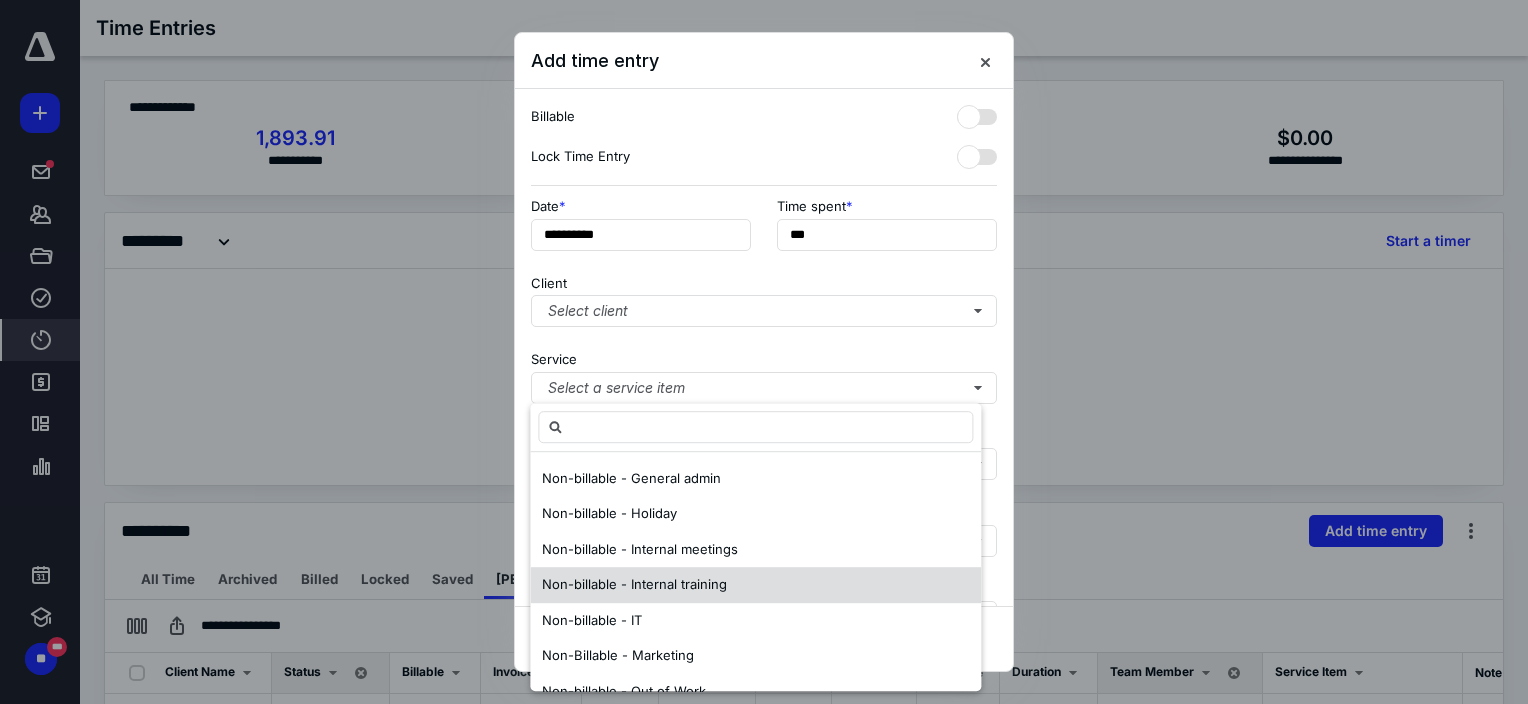 scroll, scrollTop: 604, scrollLeft: 0, axis: vertical 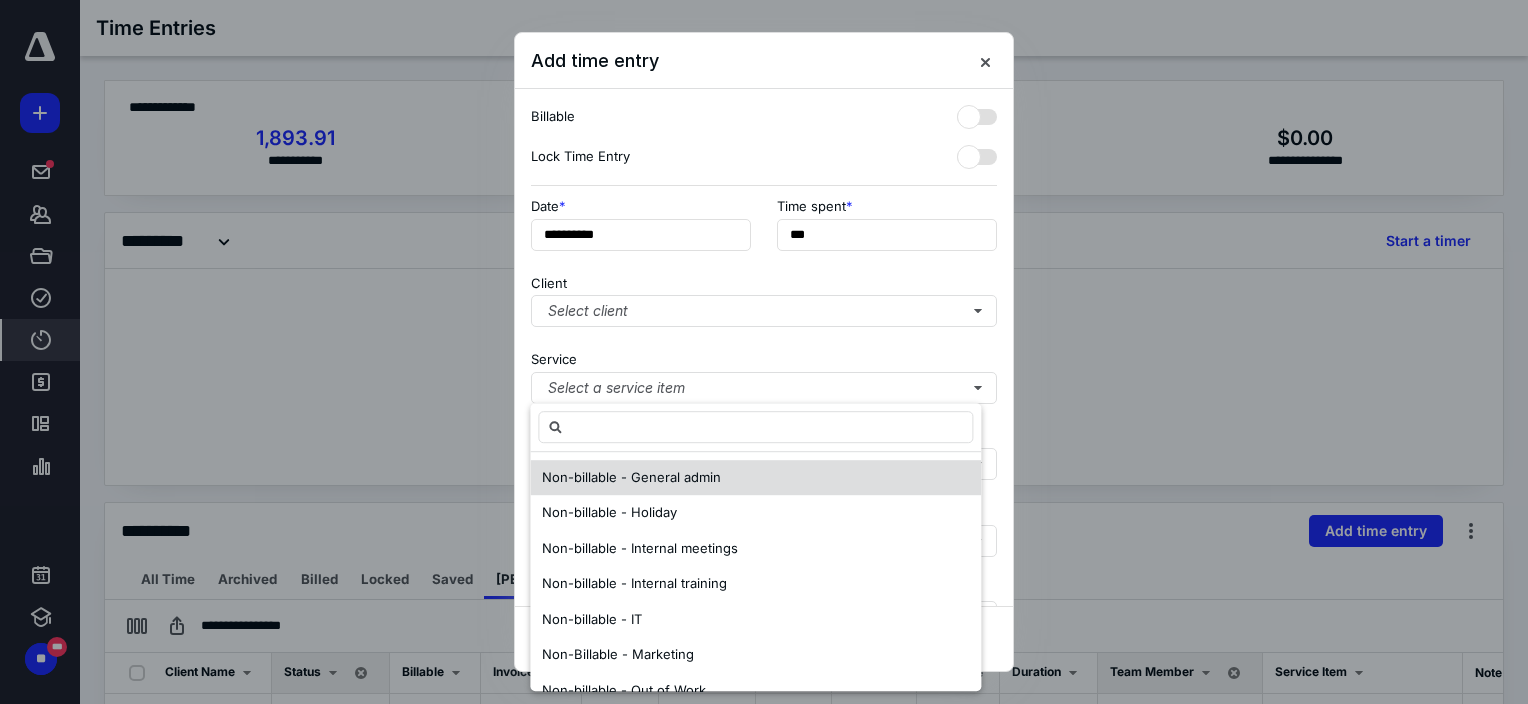 click on "Non-billable - General admin" at bounding box center [631, 477] 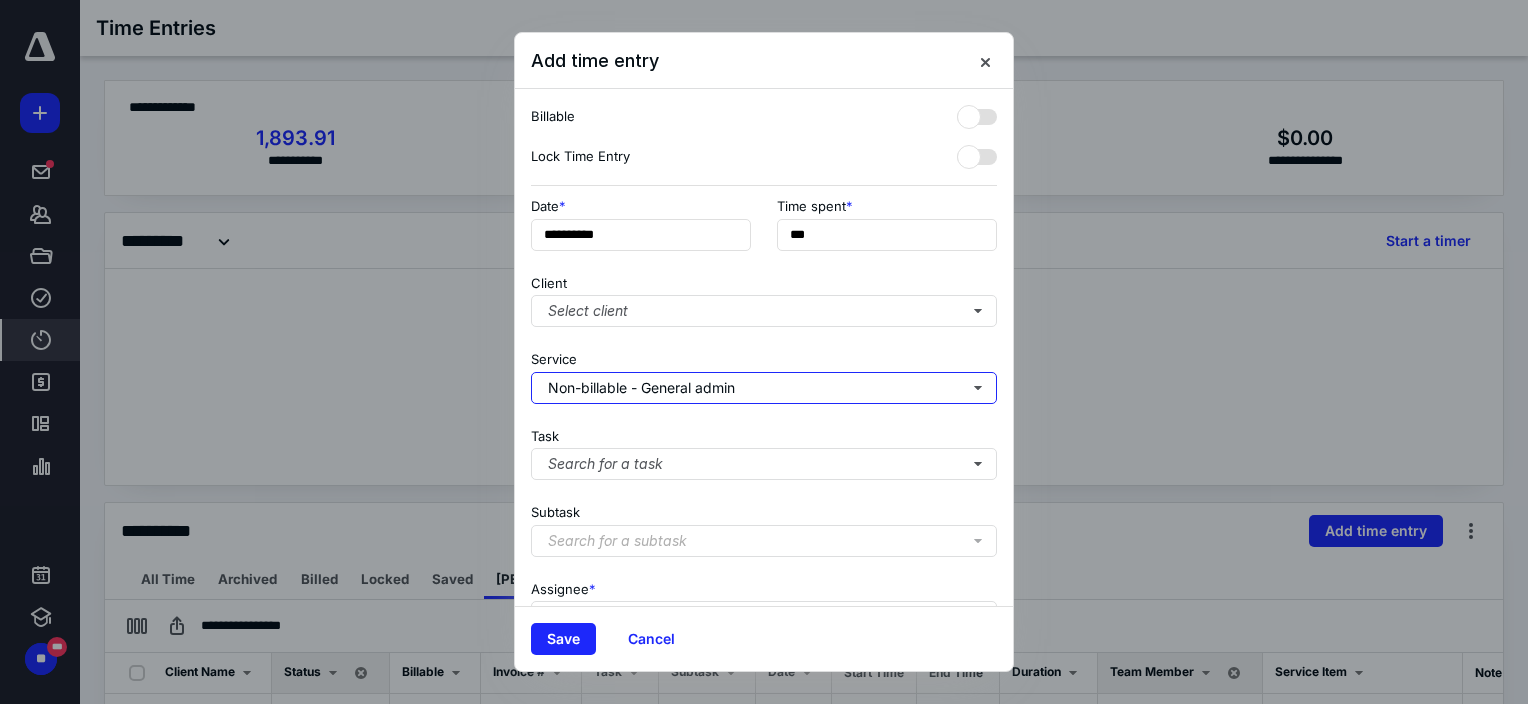 scroll, scrollTop: 0, scrollLeft: 0, axis: both 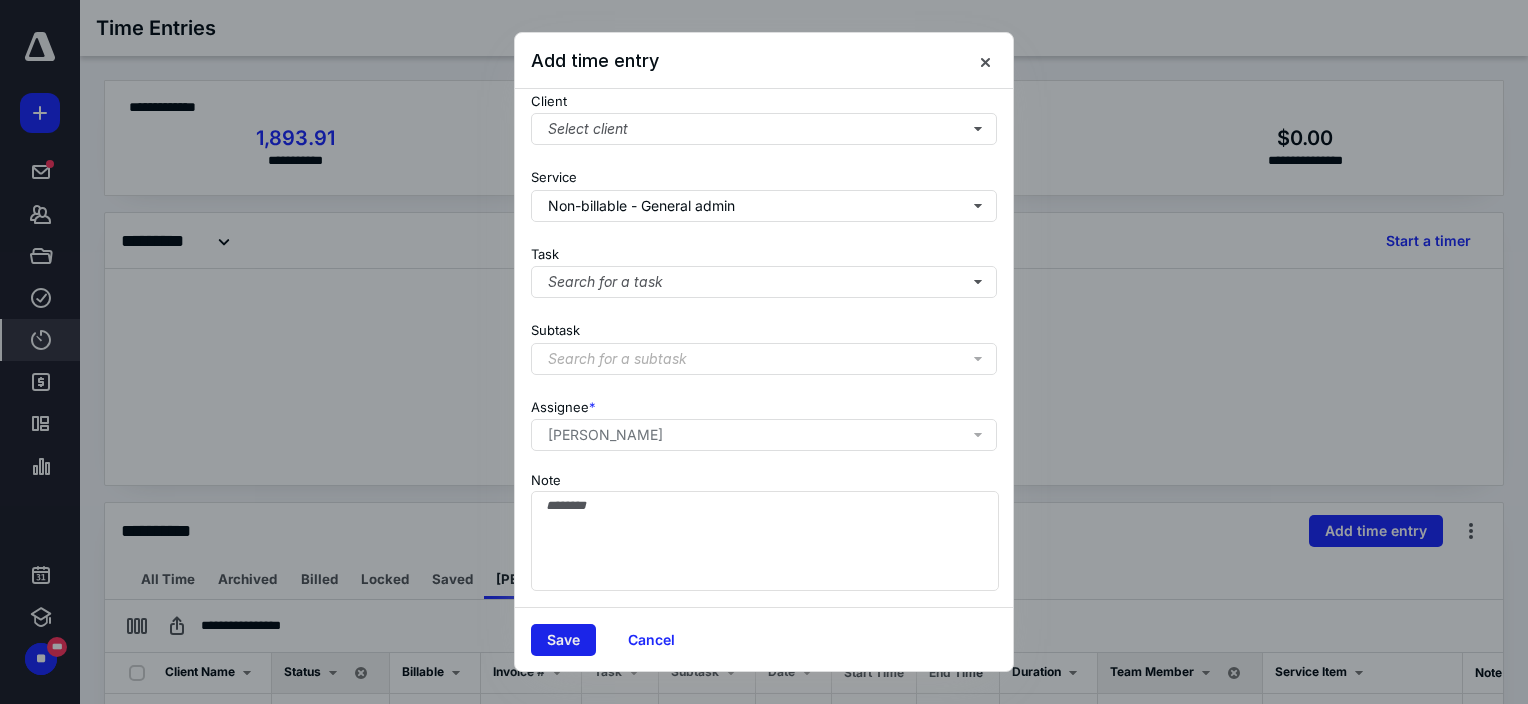 click on "Save" at bounding box center [563, 640] 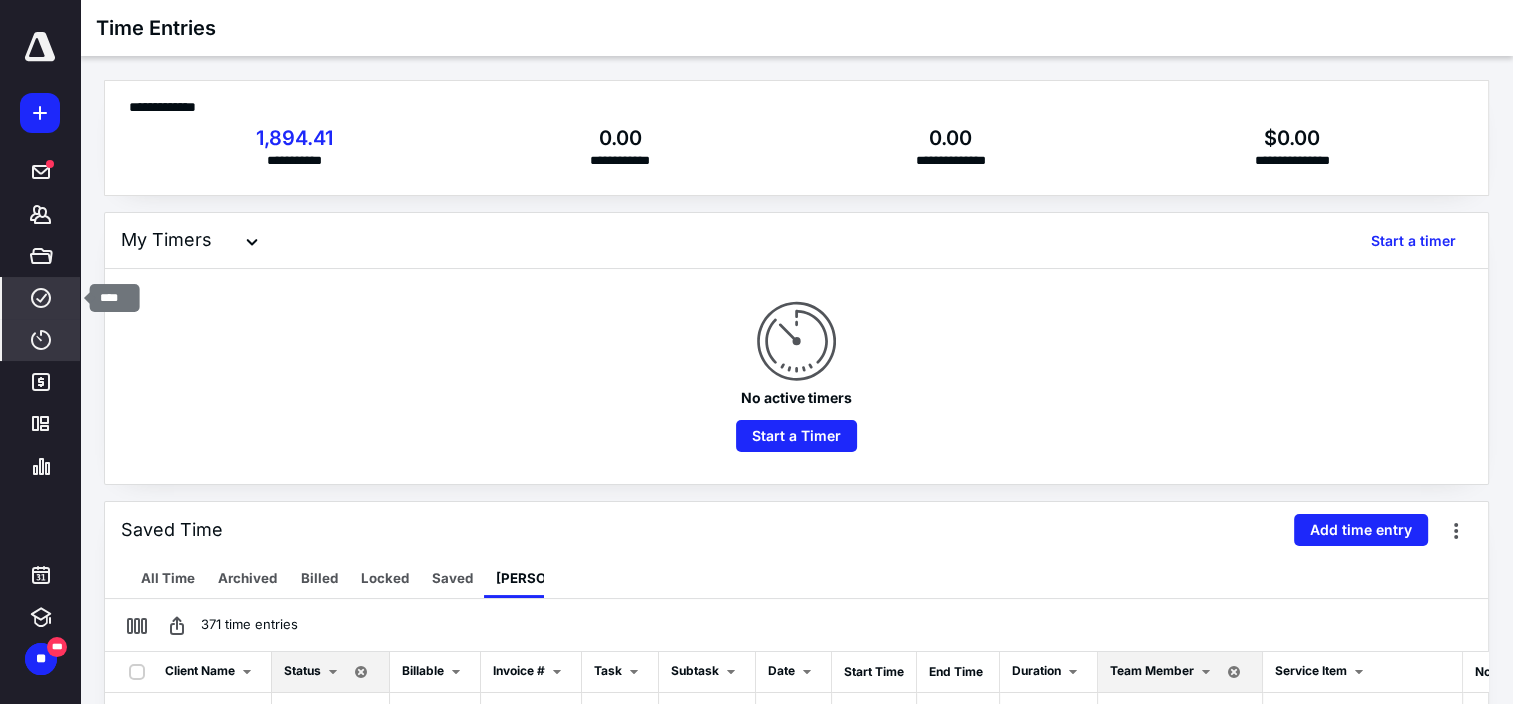 click 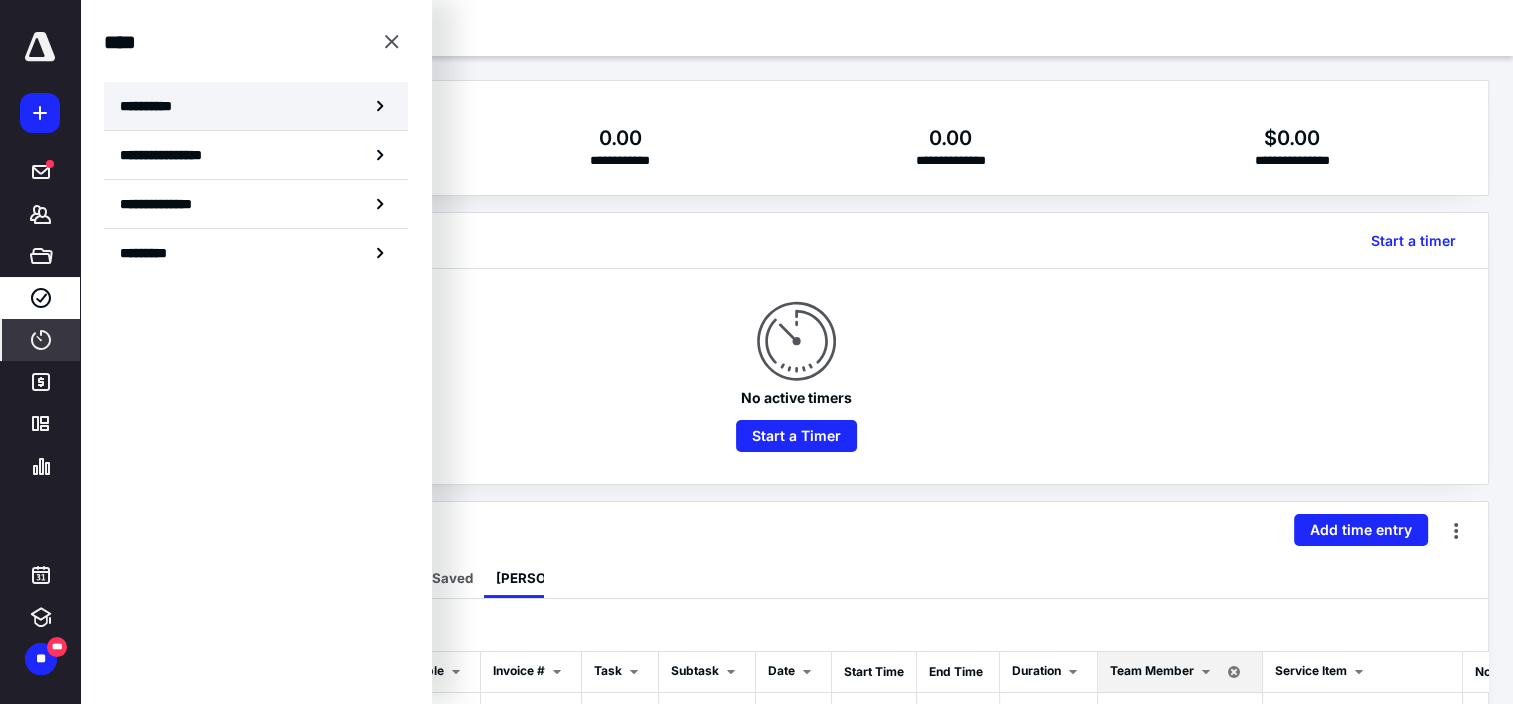 click on "**********" at bounding box center [256, 106] 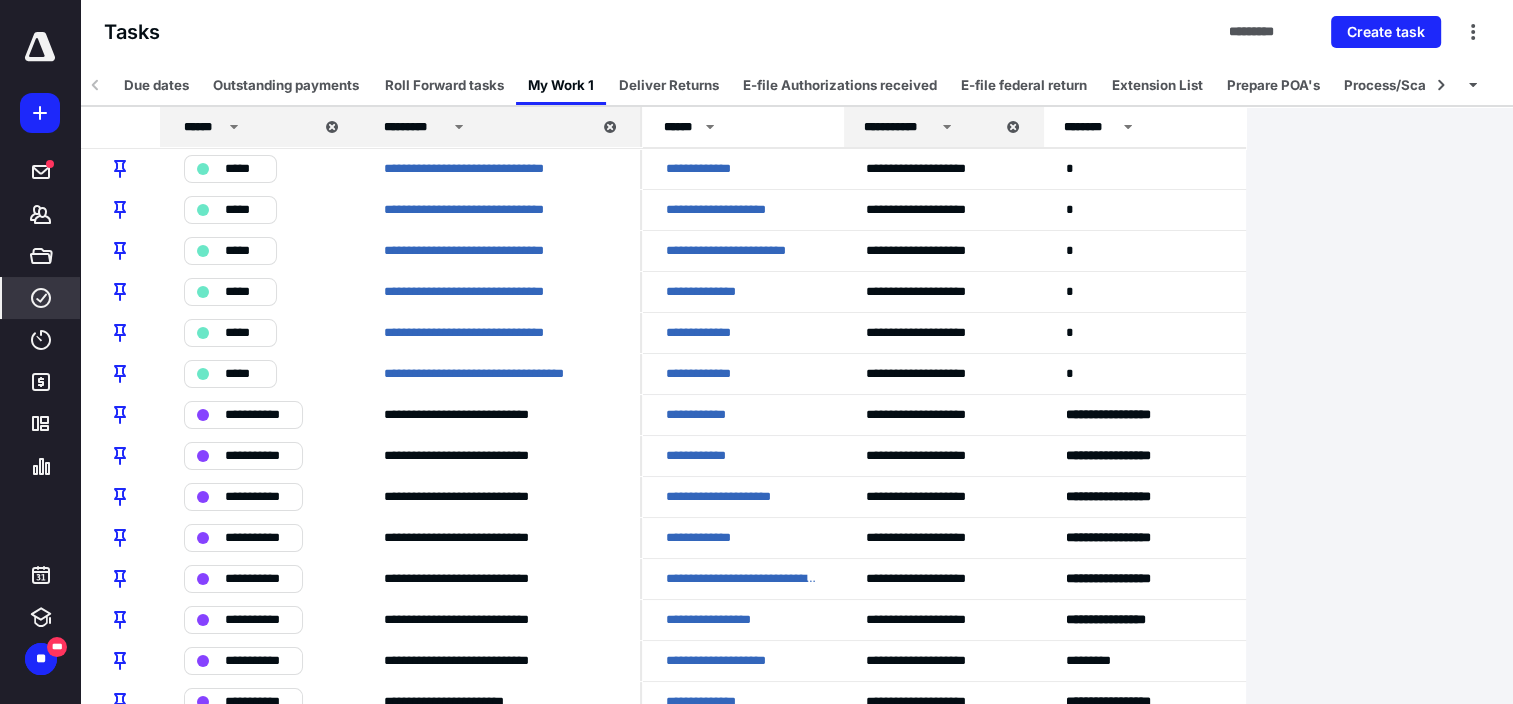 click on "Outstanding payments" at bounding box center [286, 85] 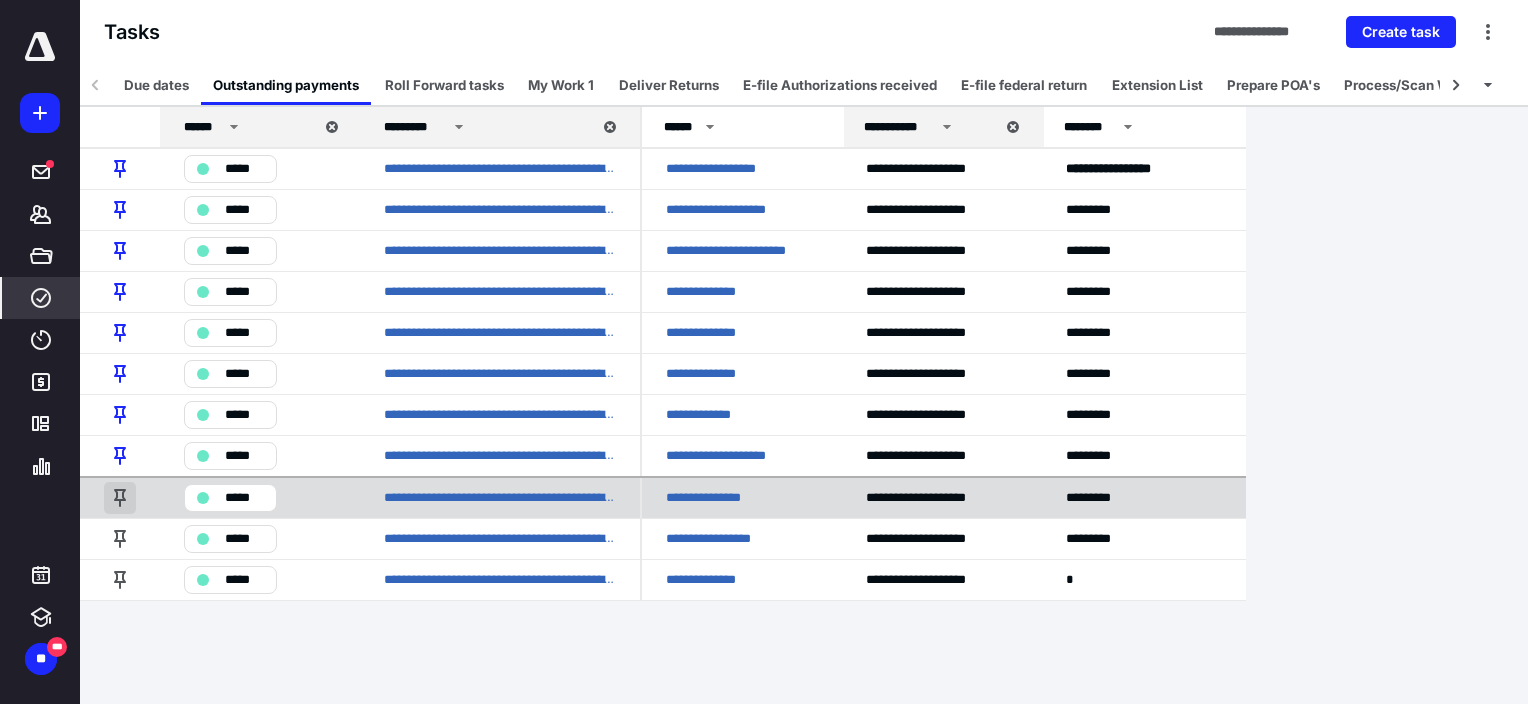 click at bounding box center [120, 498] 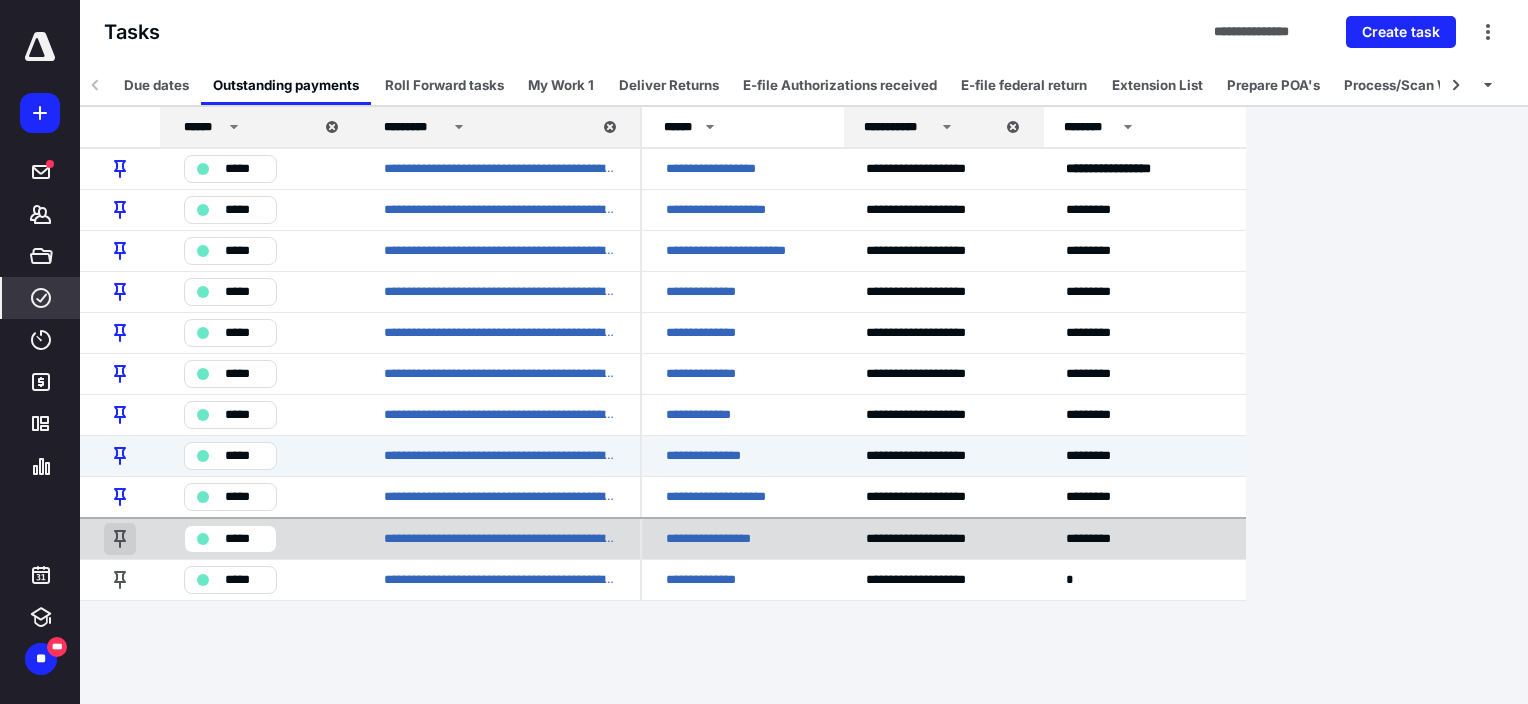 click at bounding box center [120, 539] 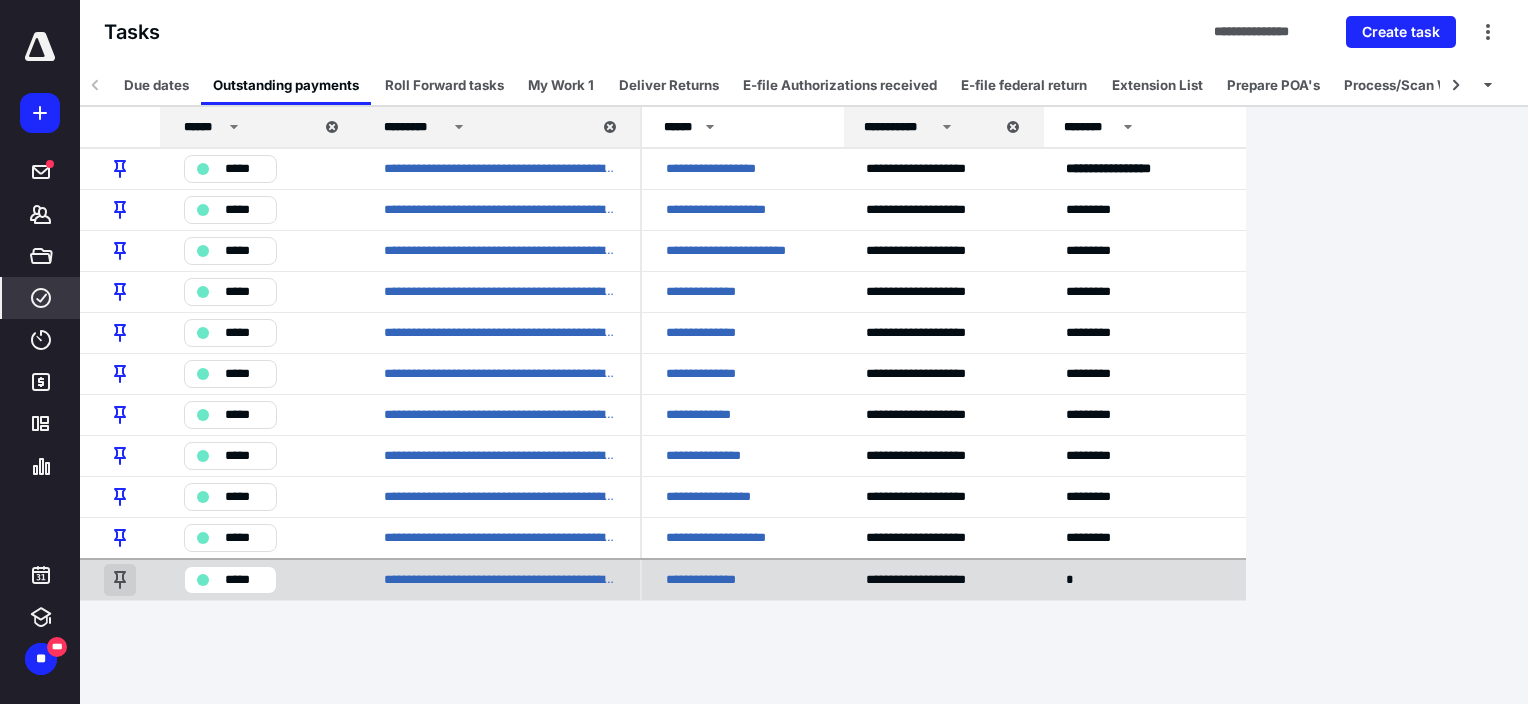 click at bounding box center [120, 580] 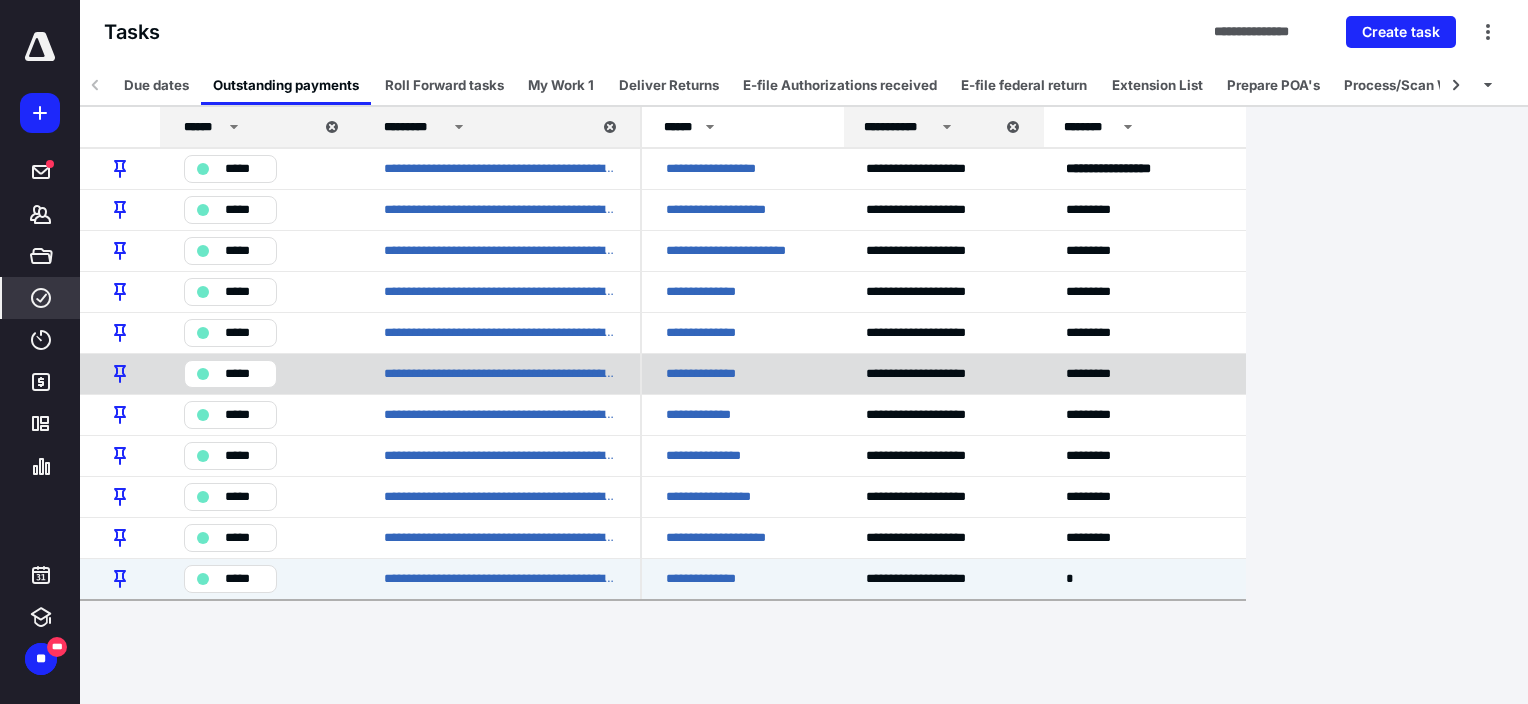 click on "*****" at bounding box center (244, 374) 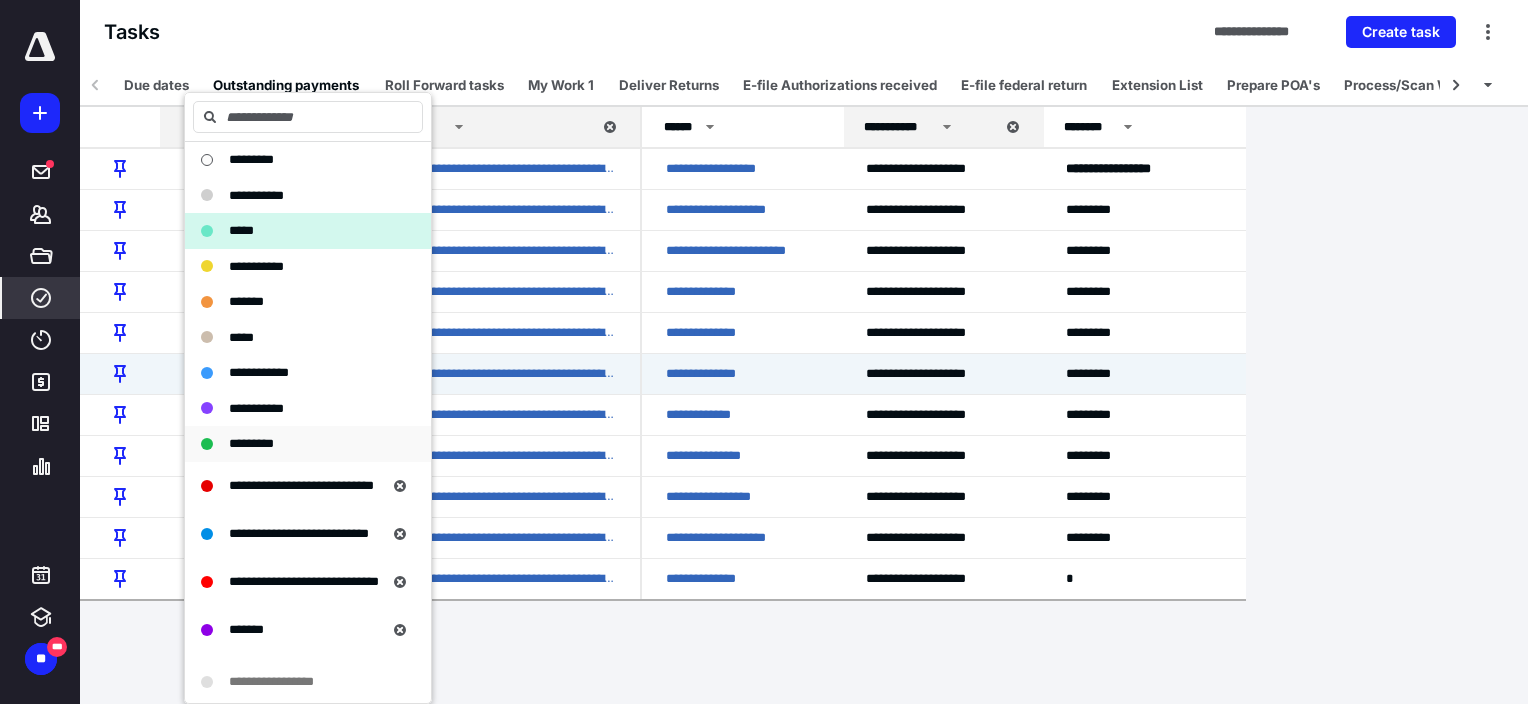 click on "*********" at bounding box center [308, 444] 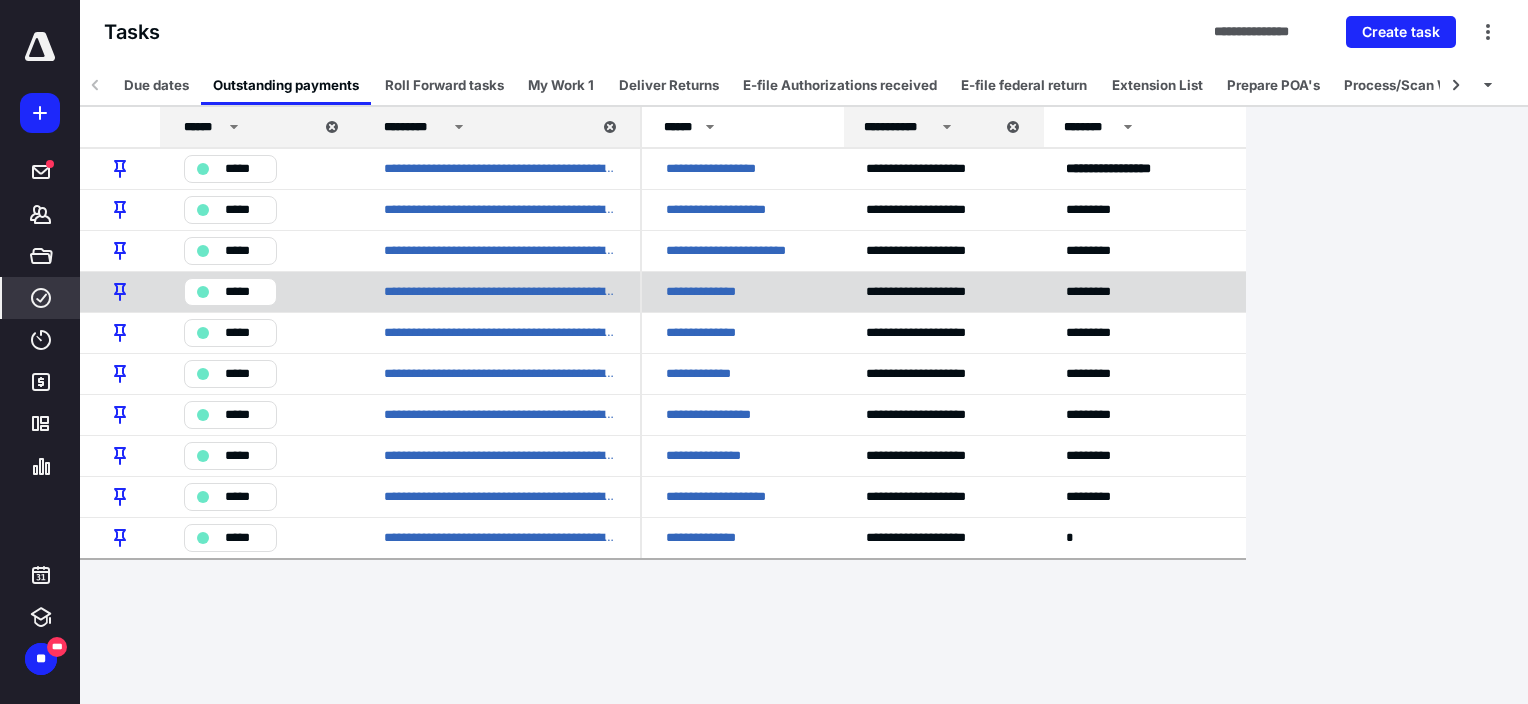 click on "*****" at bounding box center (244, 292) 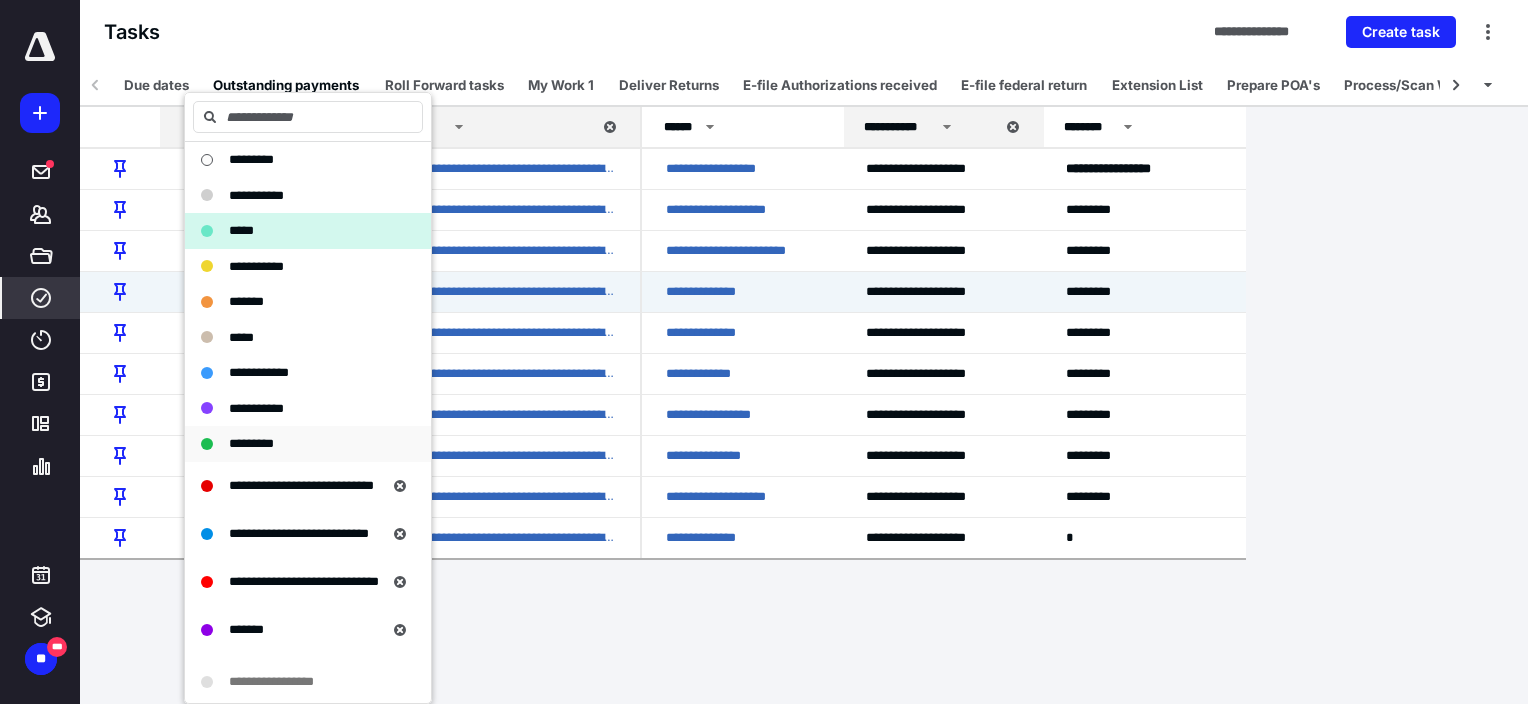 click on "*********" at bounding box center (251, 443) 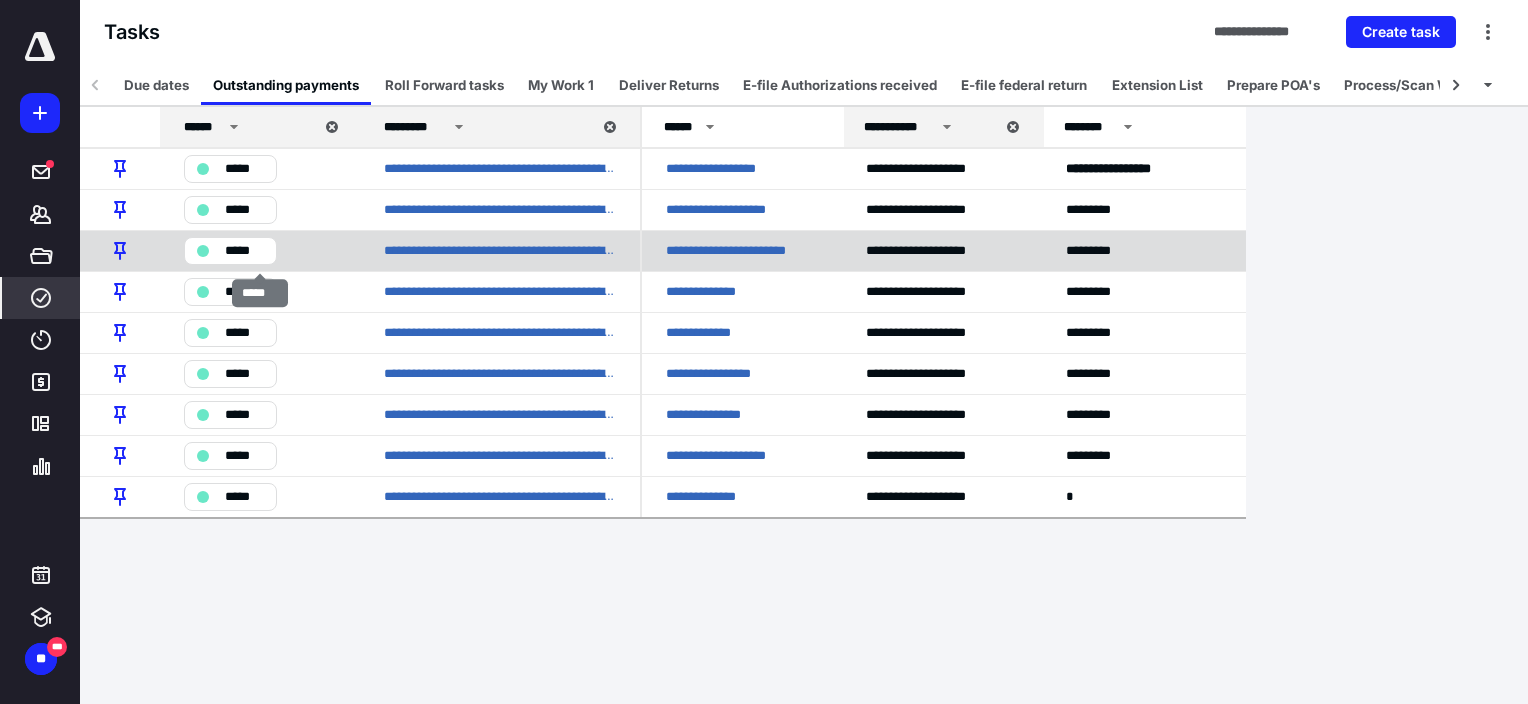 click on "*****" at bounding box center [244, 251] 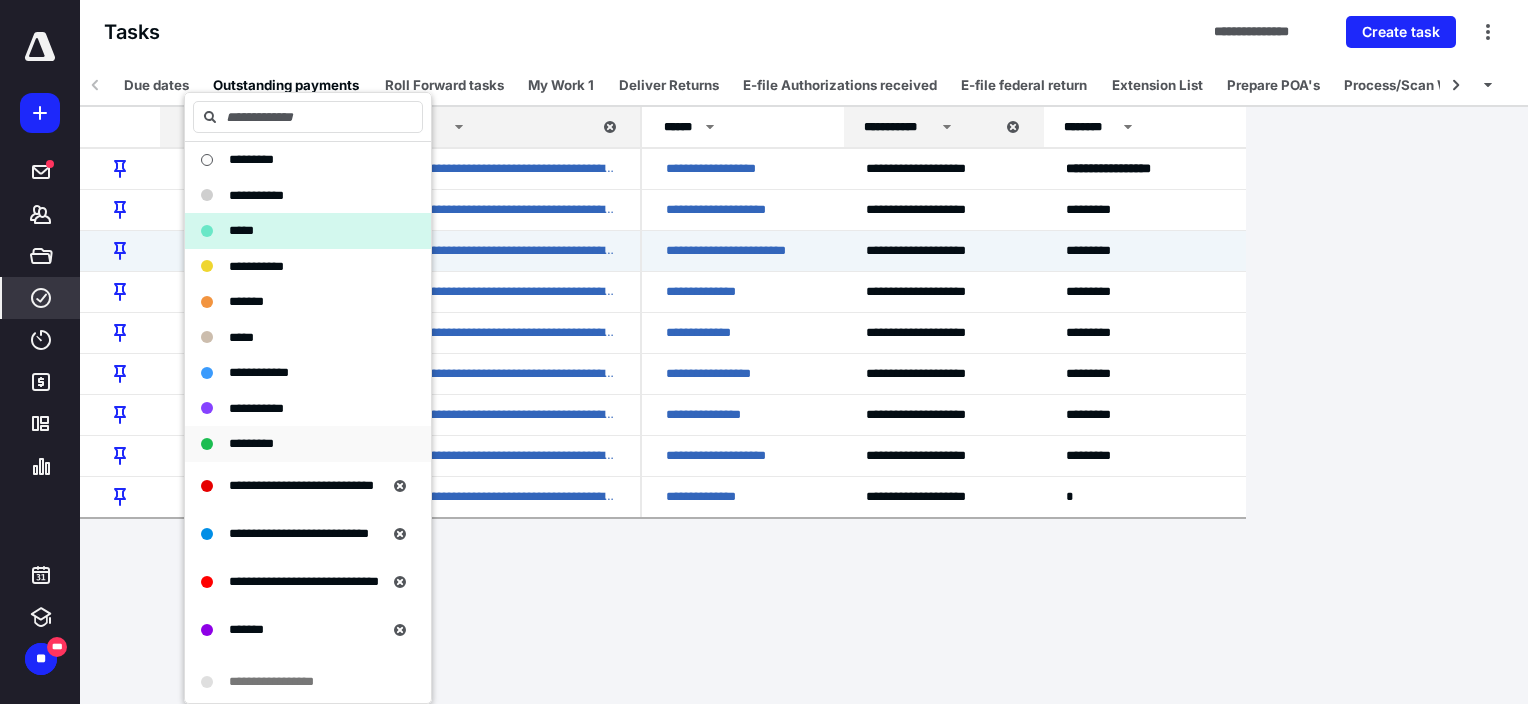 click on "*********" at bounding box center [251, 443] 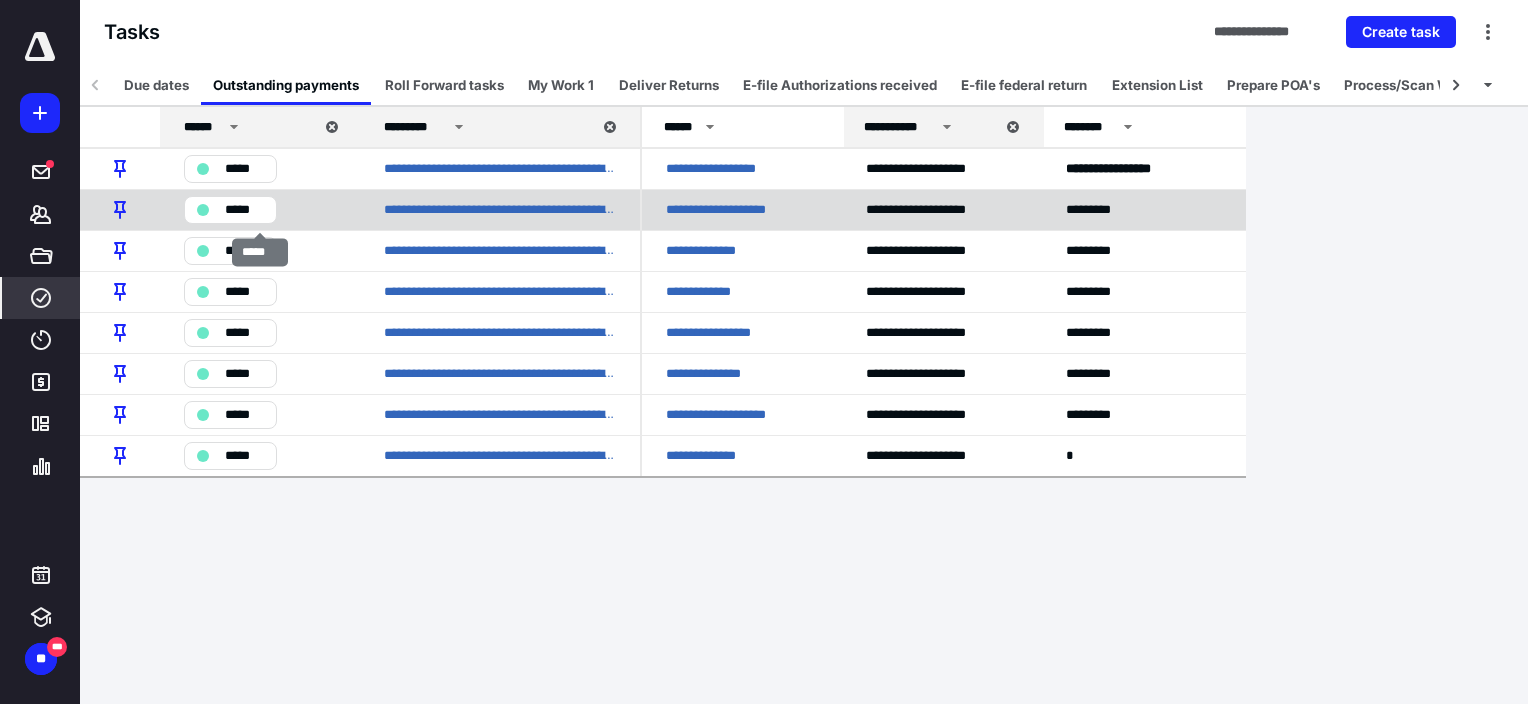 click on "*****" at bounding box center (244, 210) 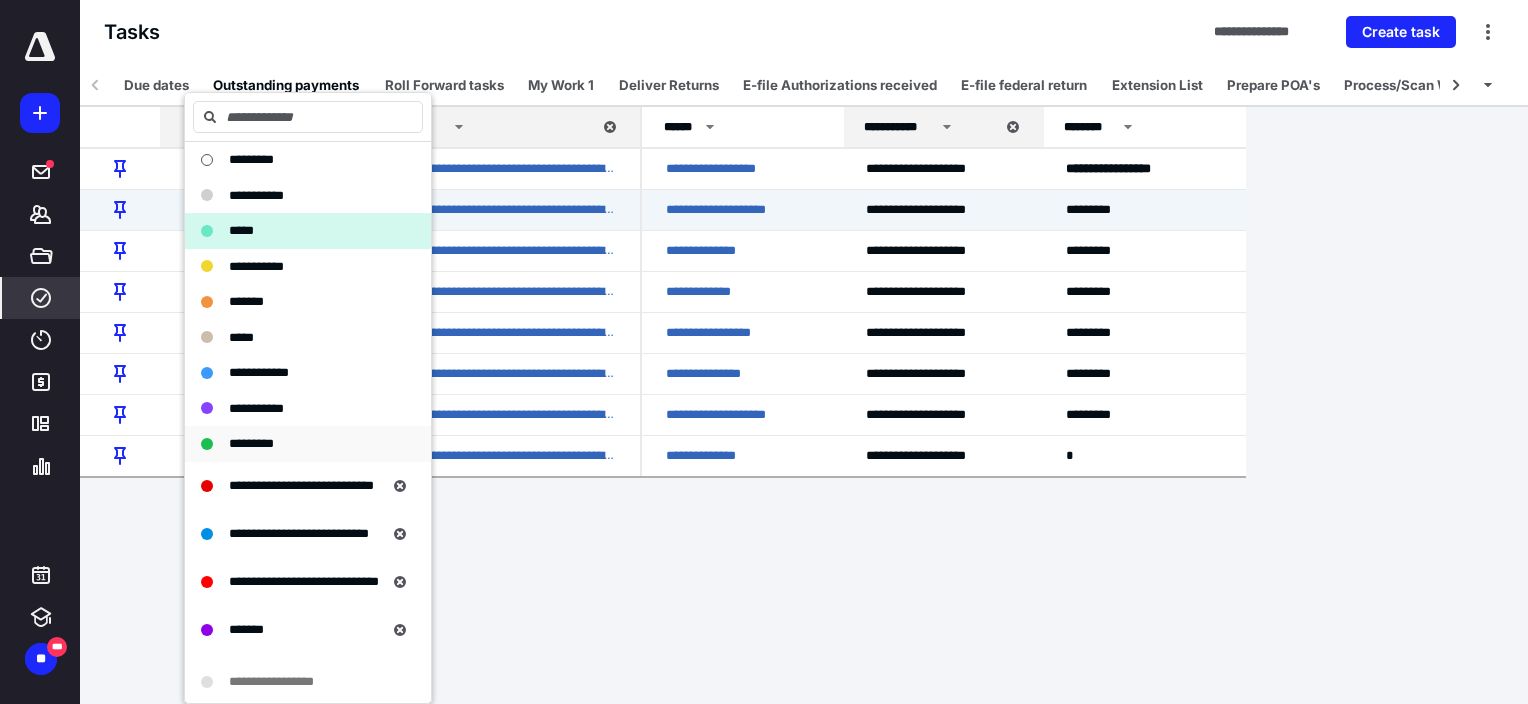 click on "*********" at bounding box center [251, 443] 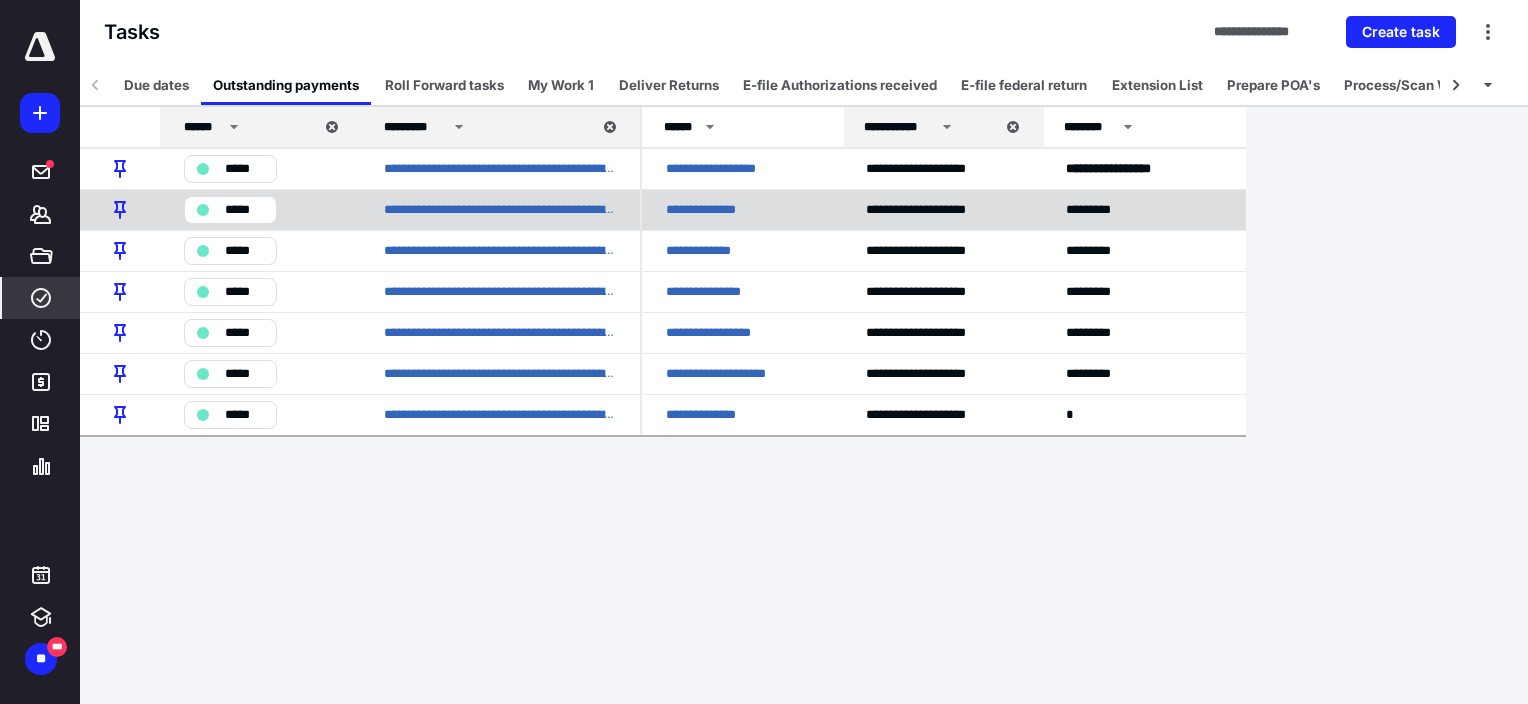 click on "*****" at bounding box center [244, 210] 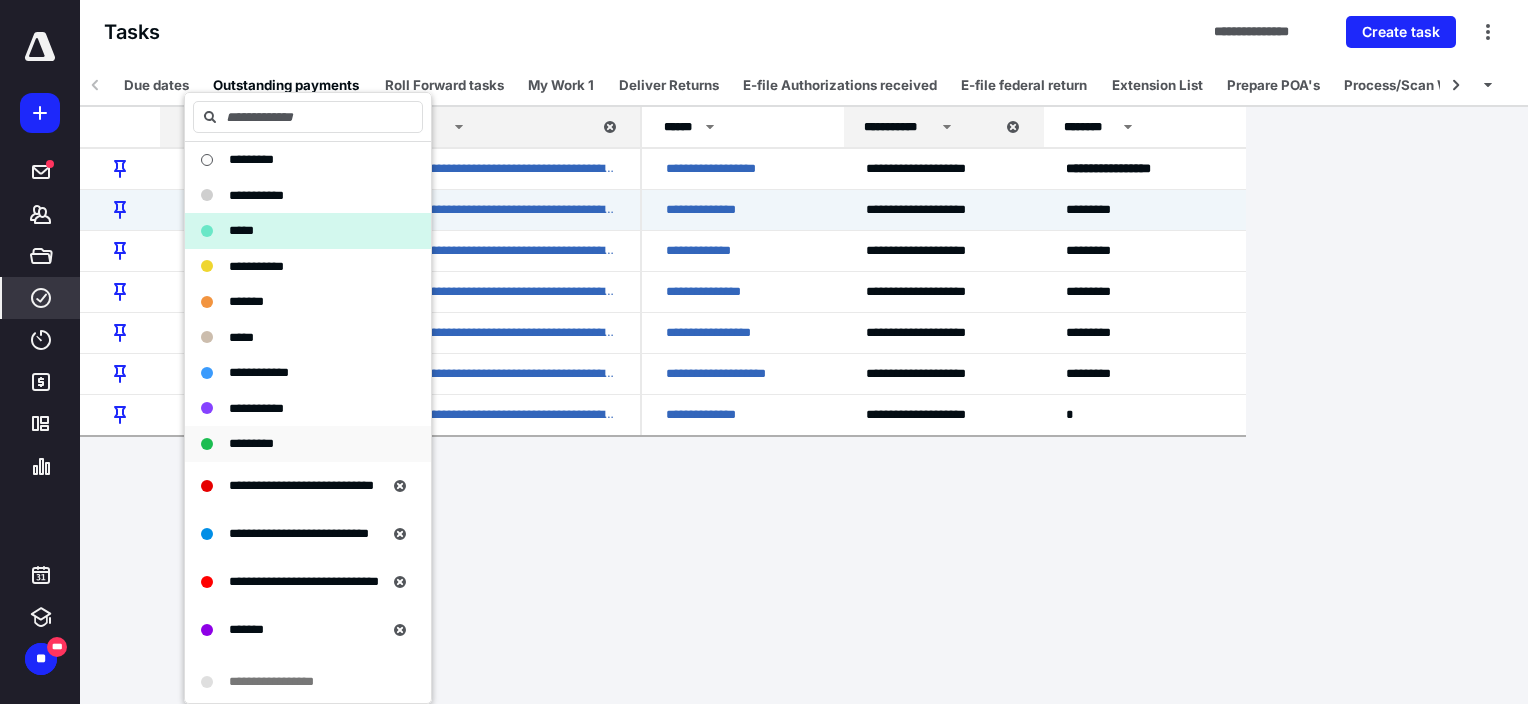 click on "*********" at bounding box center (251, 443) 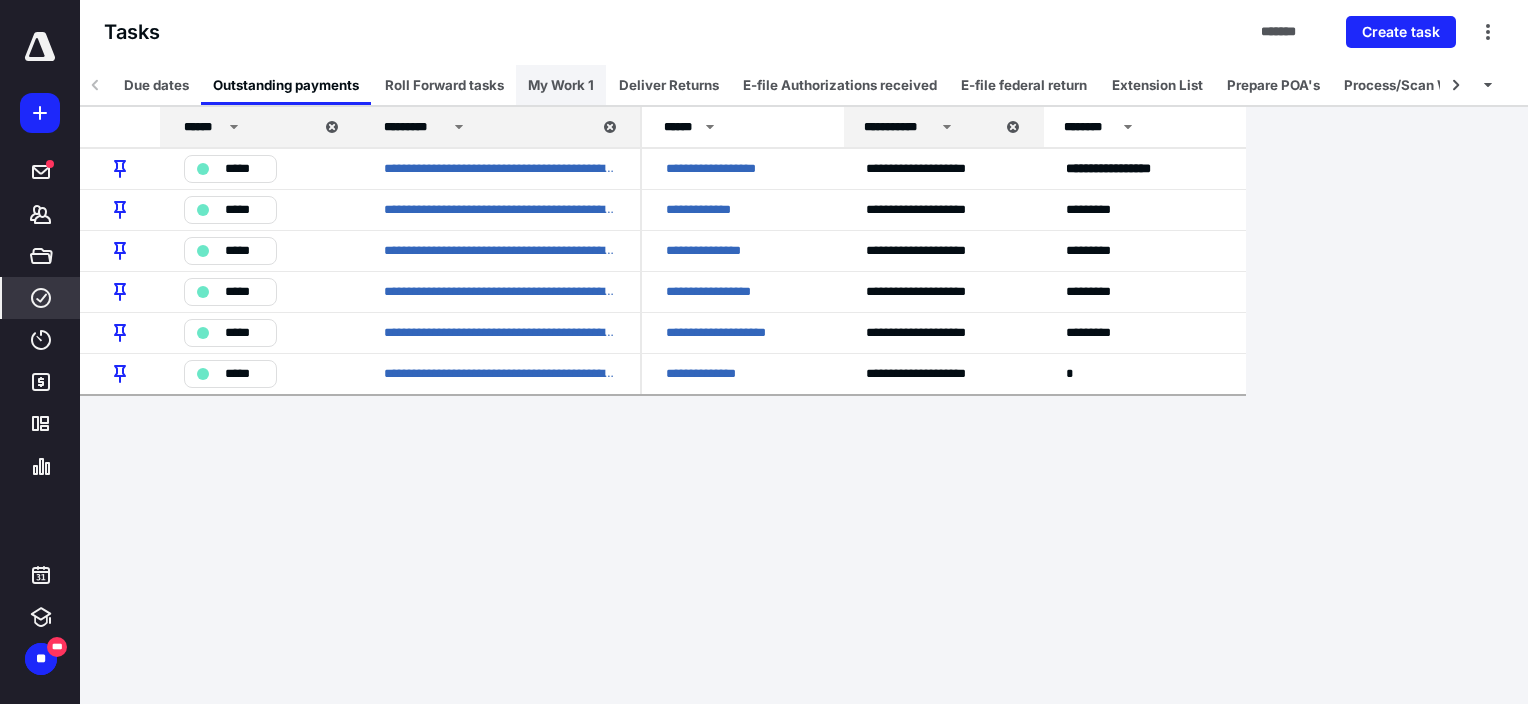 click on "My Work 1" at bounding box center [561, 85] 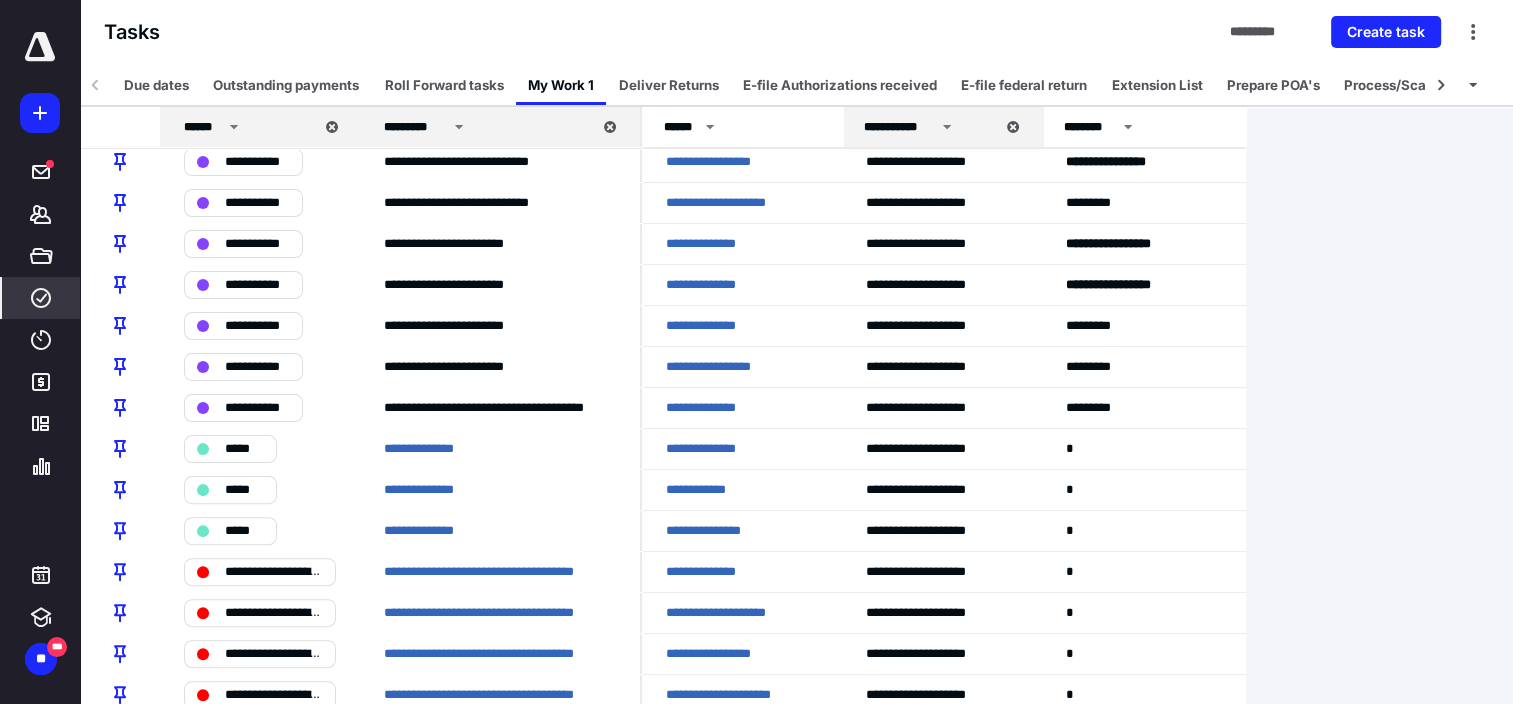 scroll, scrollTop: 362, scrollLeft: 0, axis: vertical 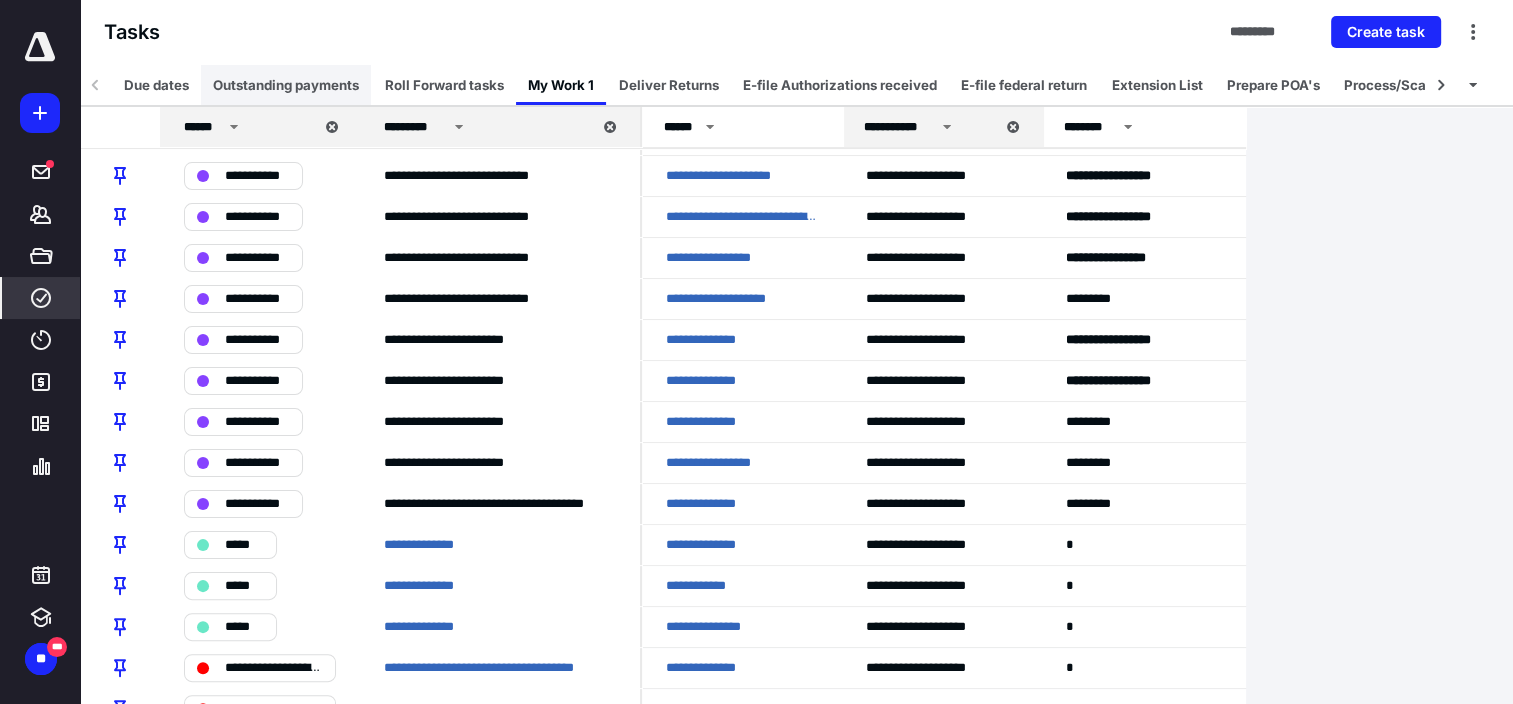 click on "Outstanding payments" at bounding box center [286, 85] 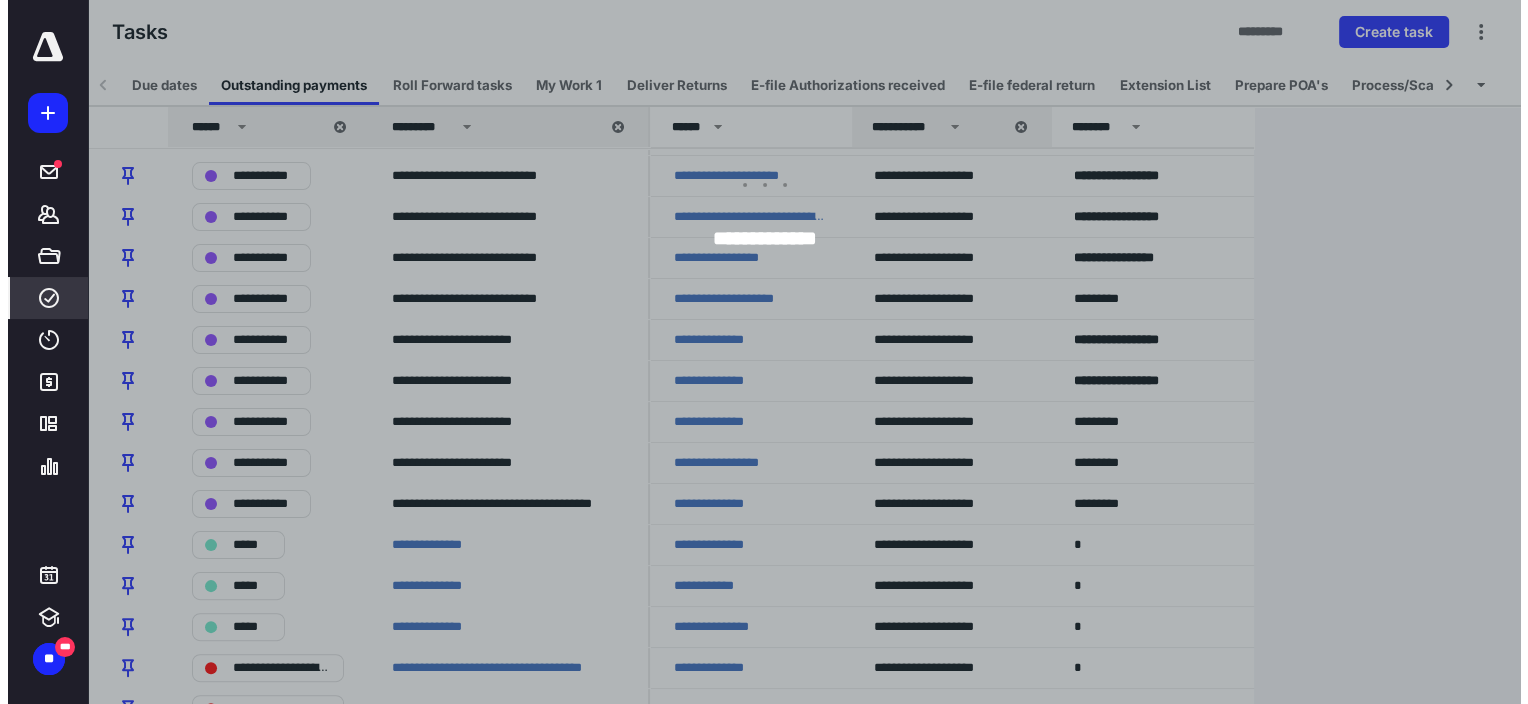 scroll, scrollTop: 0, scrollLeft: 0, axis: both 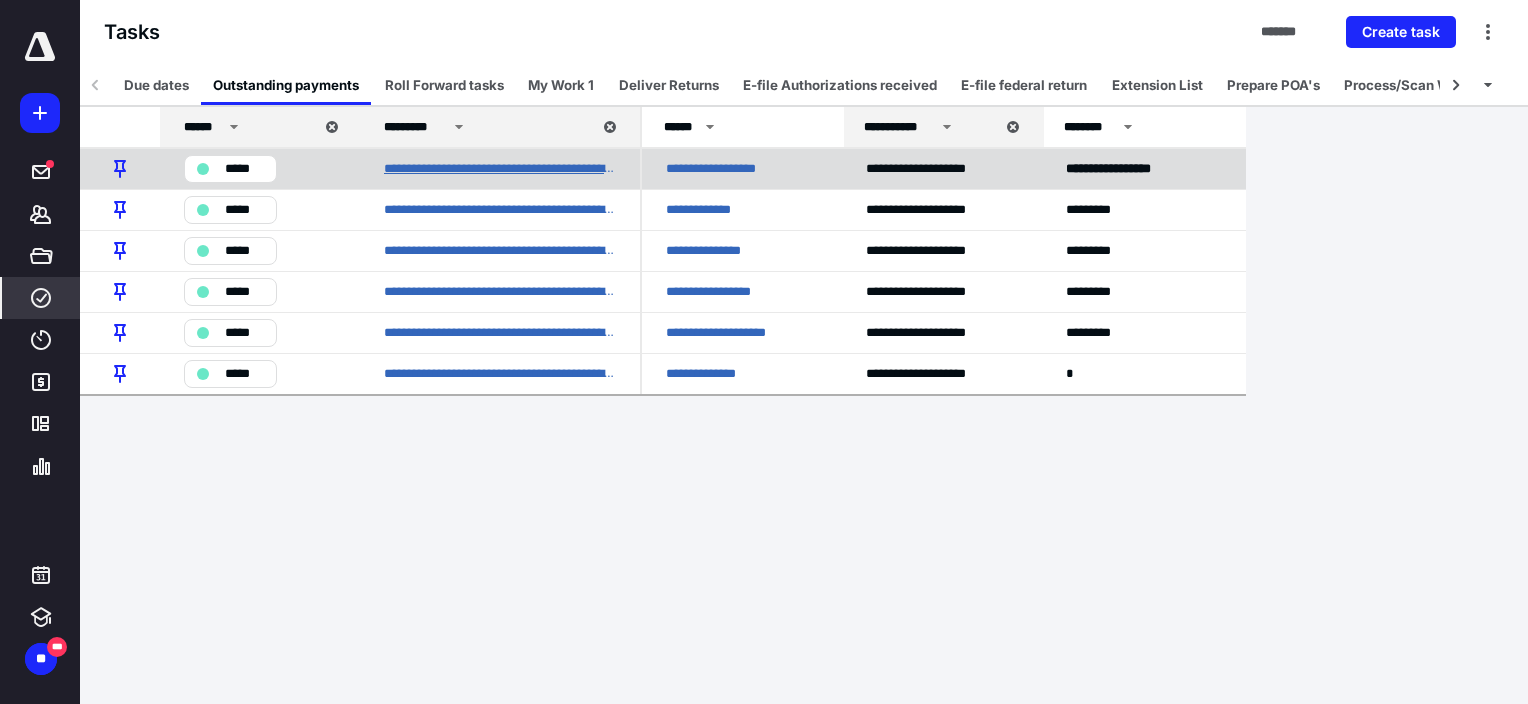 click on "**********" at bounding box center [804, 210] 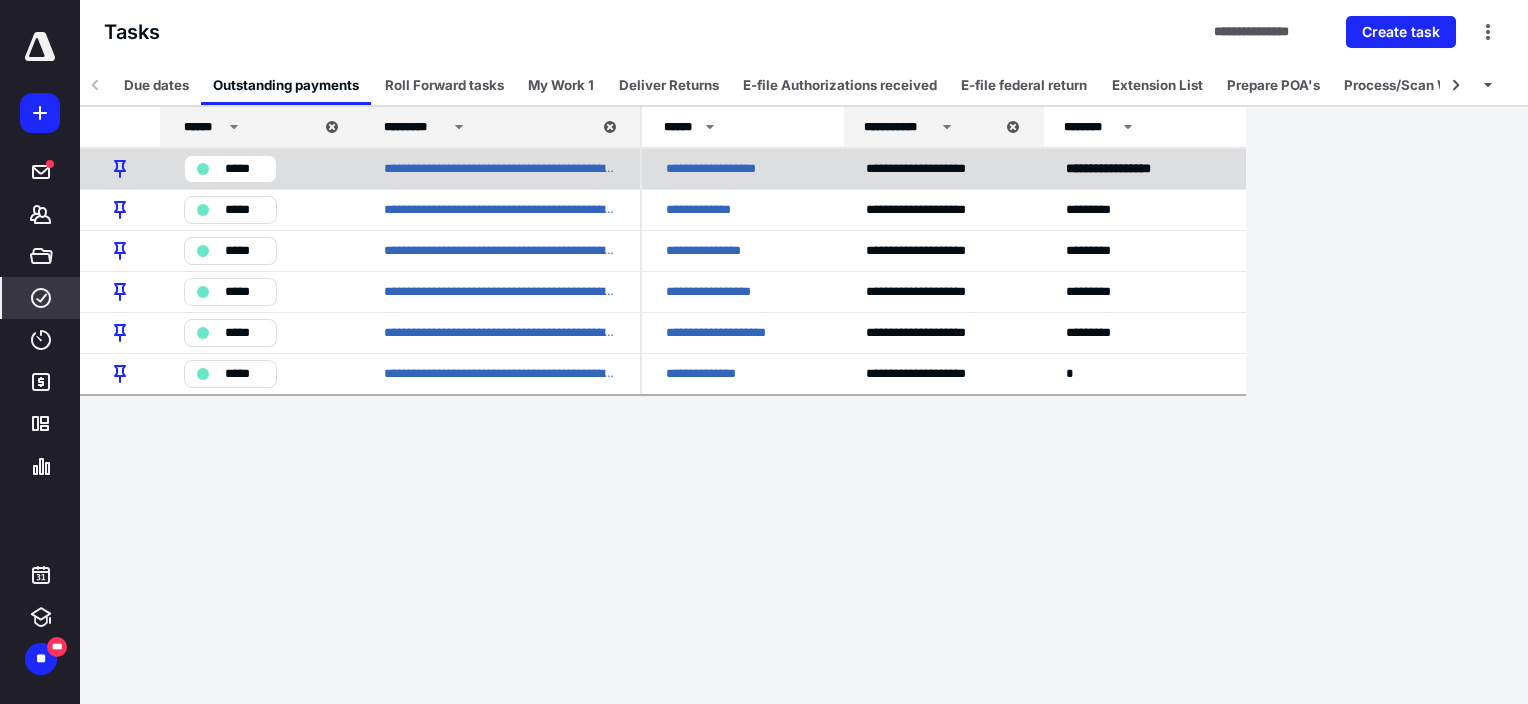 click on "*****" at bounding box center (244, 169) 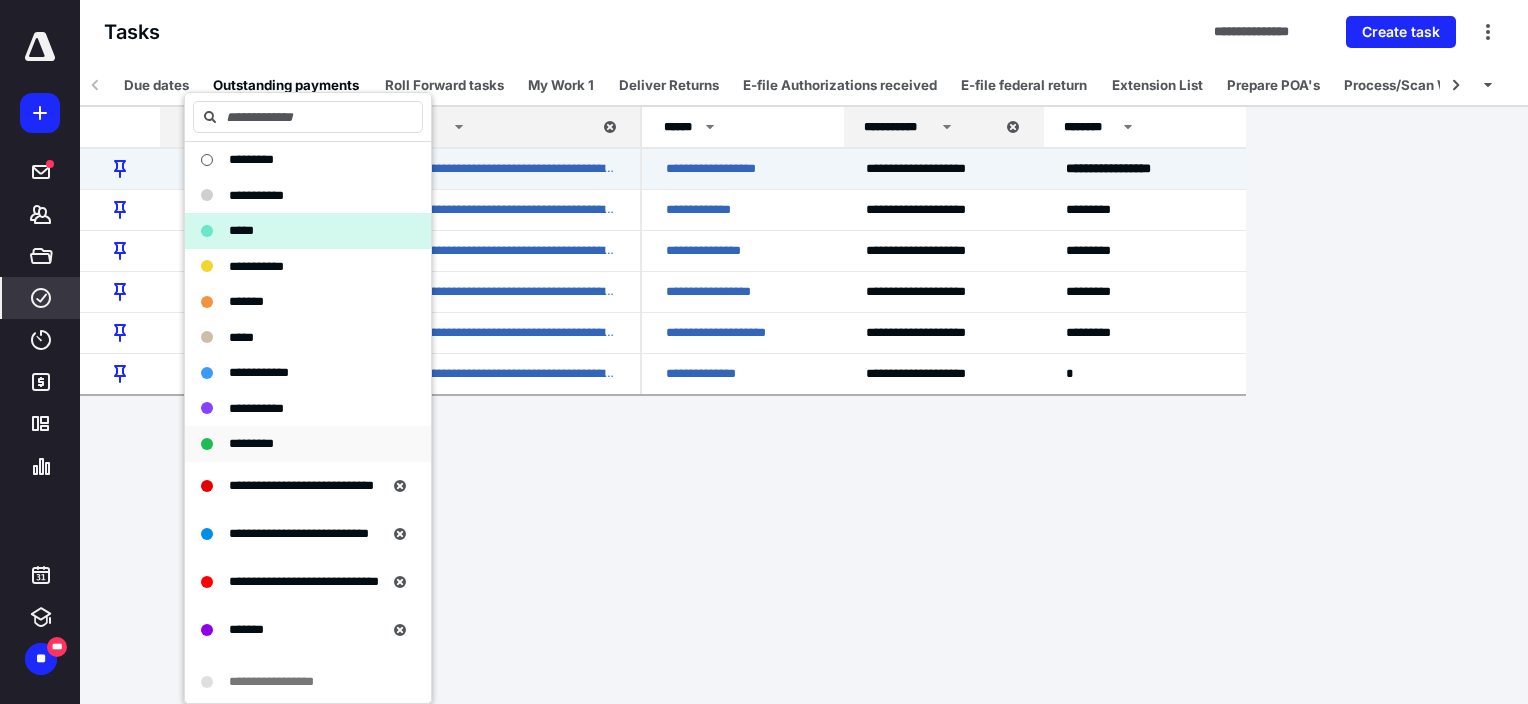 click on "*********" at bounding box center [251, 443] 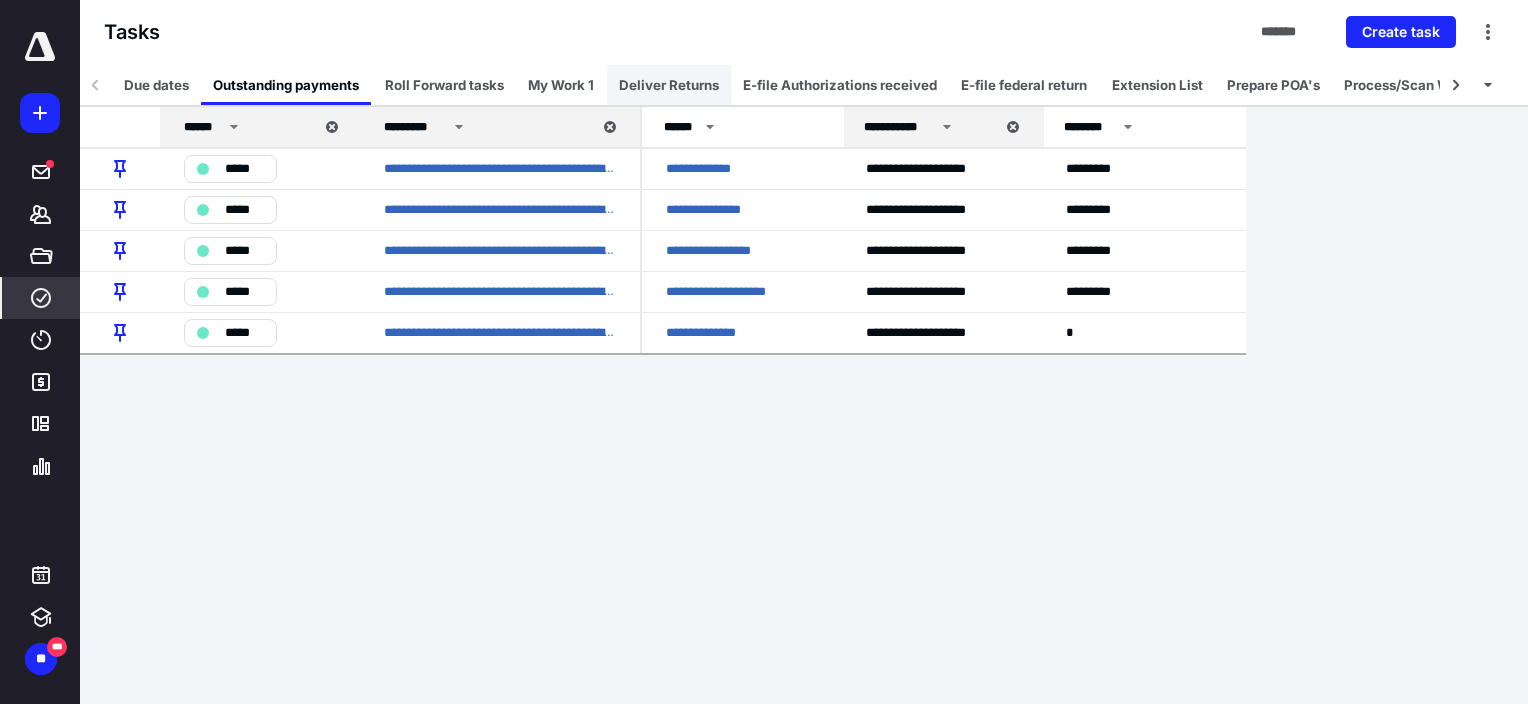 click on "Deliver Returns" at bounding box center (669, 85) 